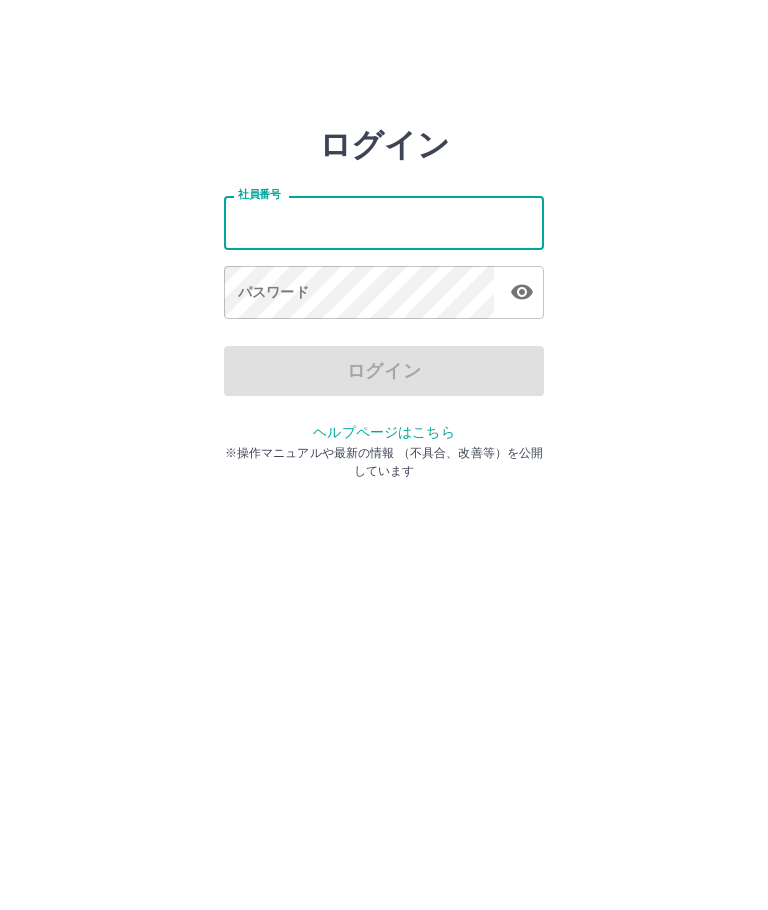 scroll, scrollTop: 0, scrollLeft: 0, axis: both 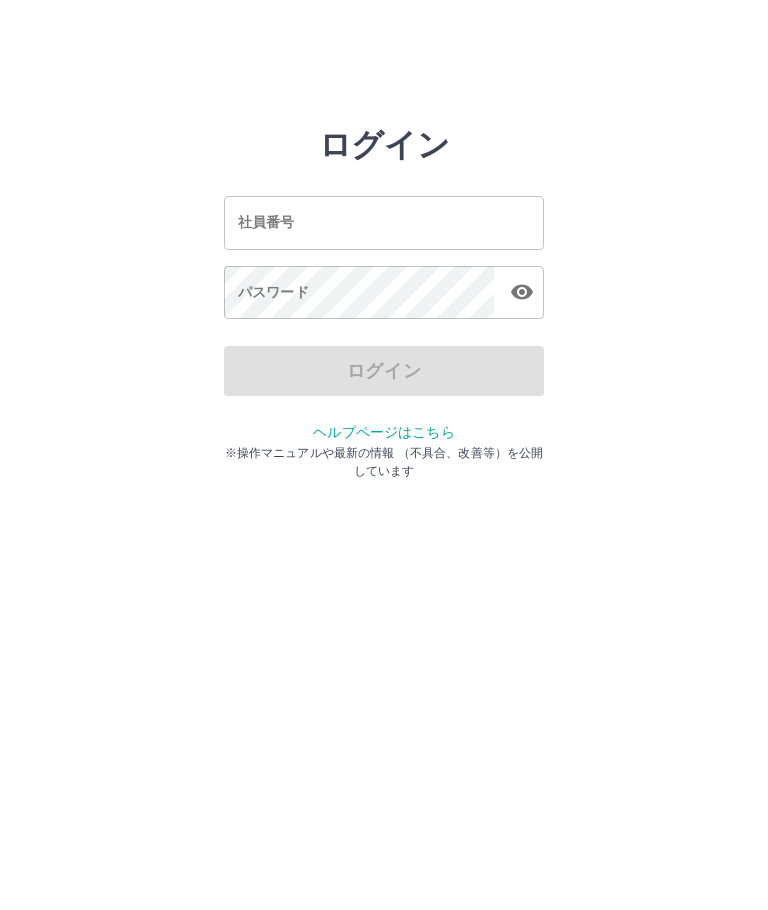 click on "社員番号" at bounding box center [384, 222] 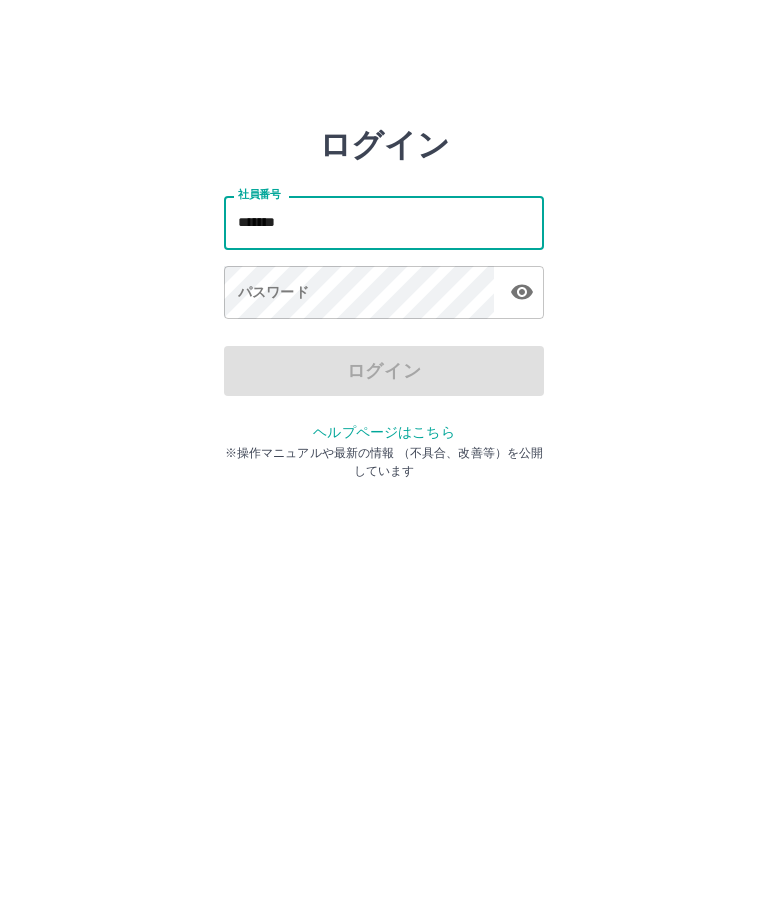 type on "*******" 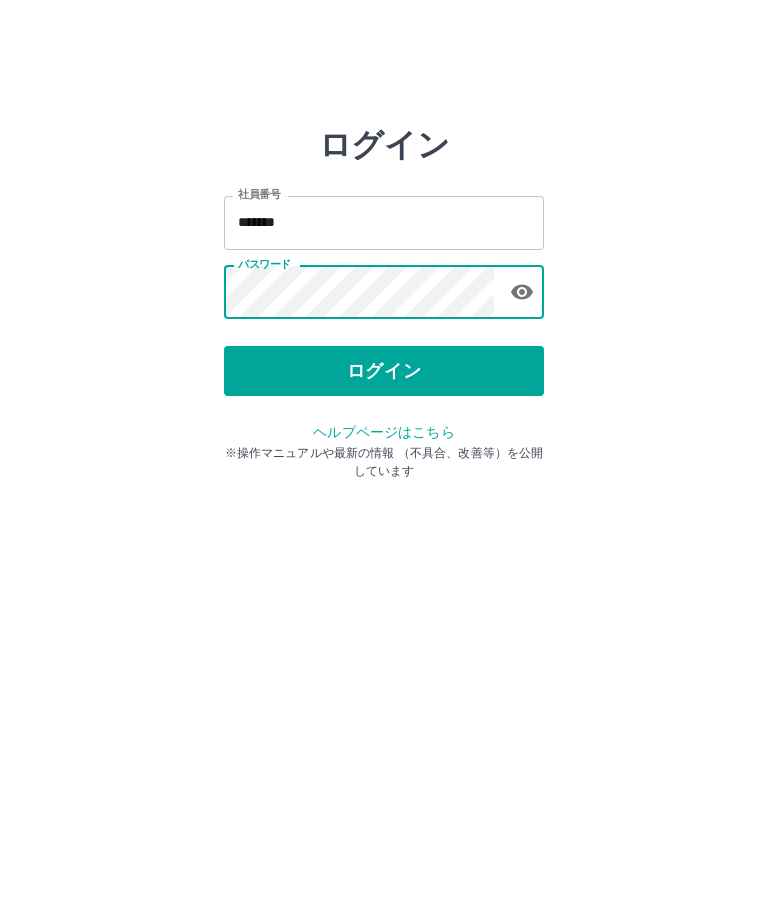 click on "ログイン" at bounding box center (384, 371) 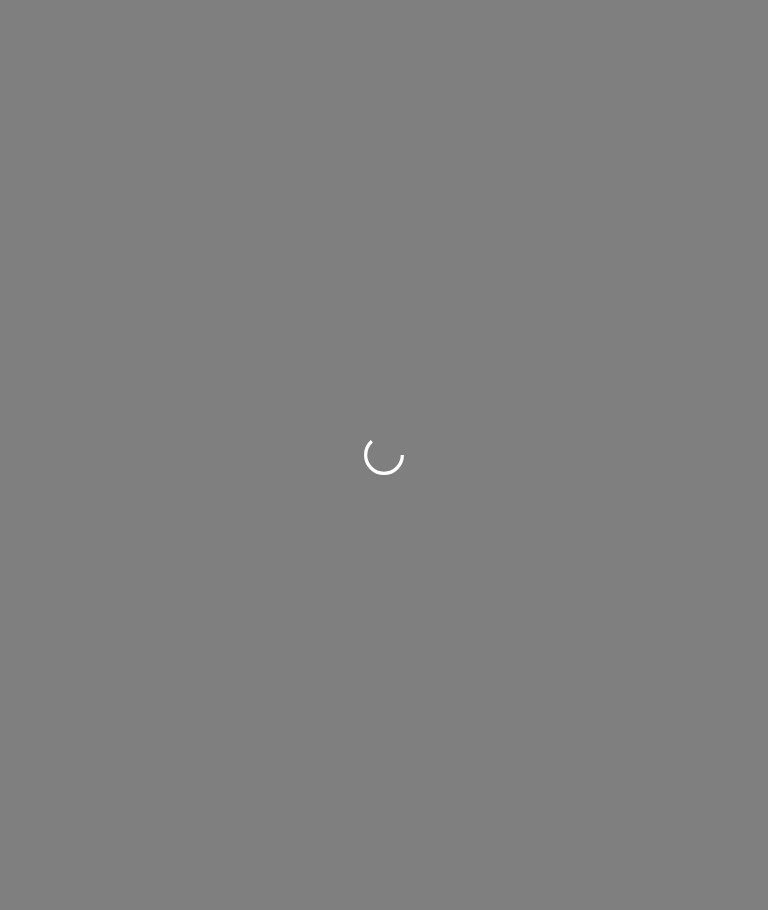 scroll, scrollTop: 0, scrollLeft: 0, axis: both 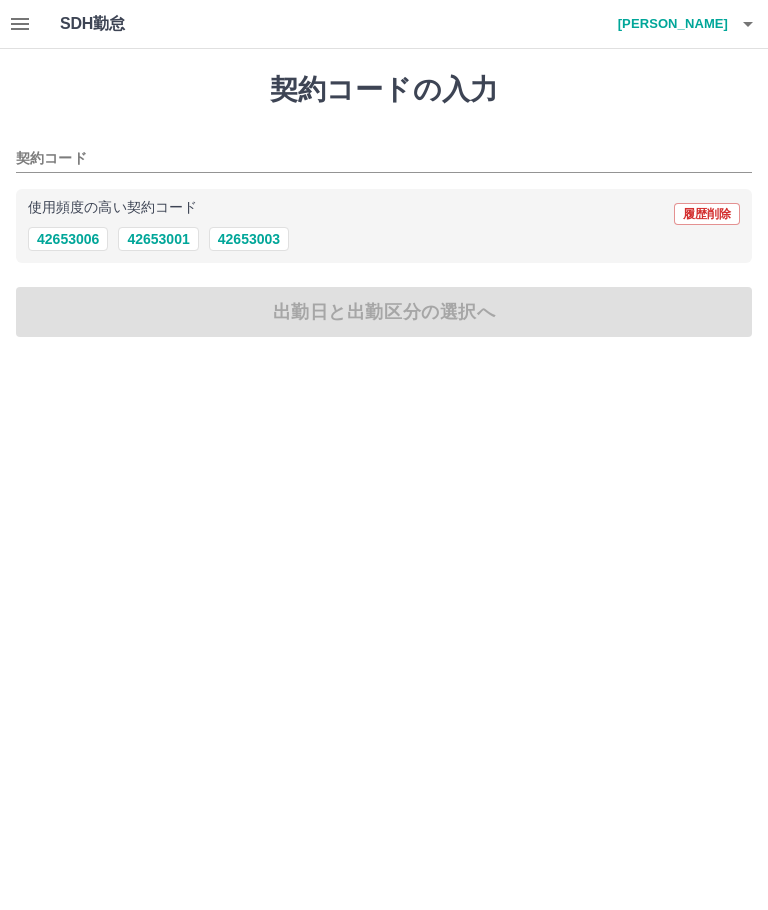 click on "42653006" at bounding box center (68, 239) 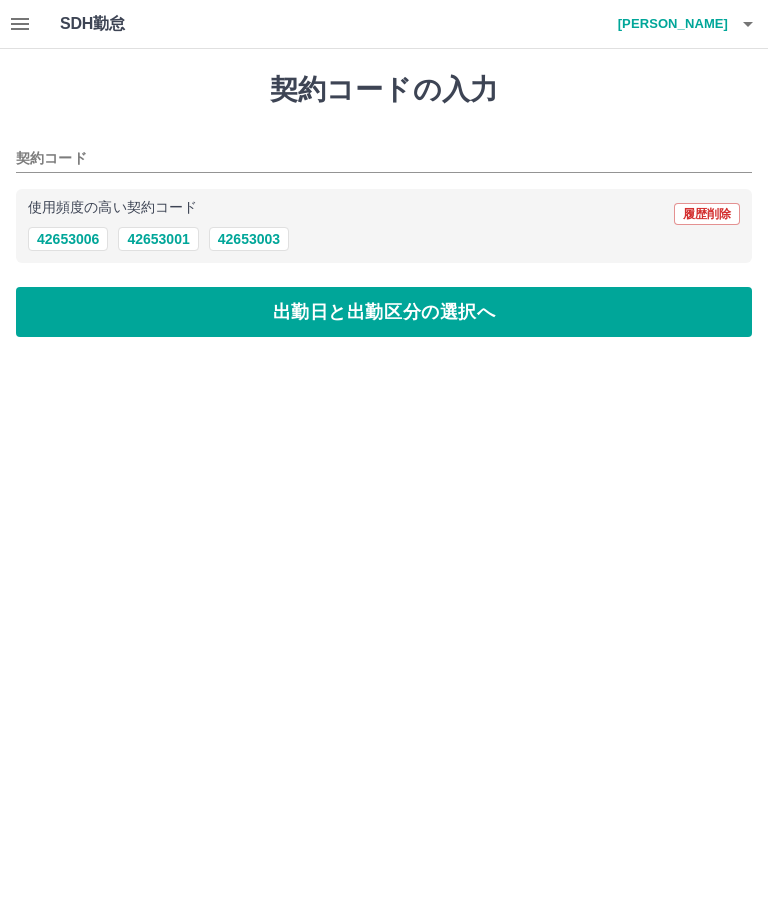 type on "********" 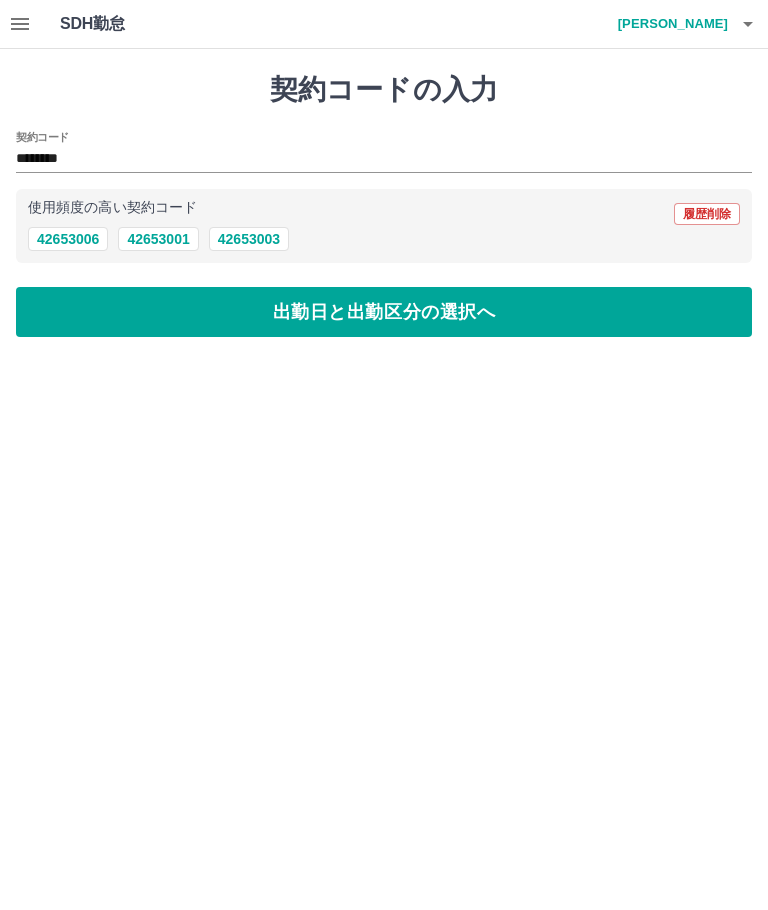 click on "出勤日と出勤区分の選択へ" at bounding box center (384, 312) 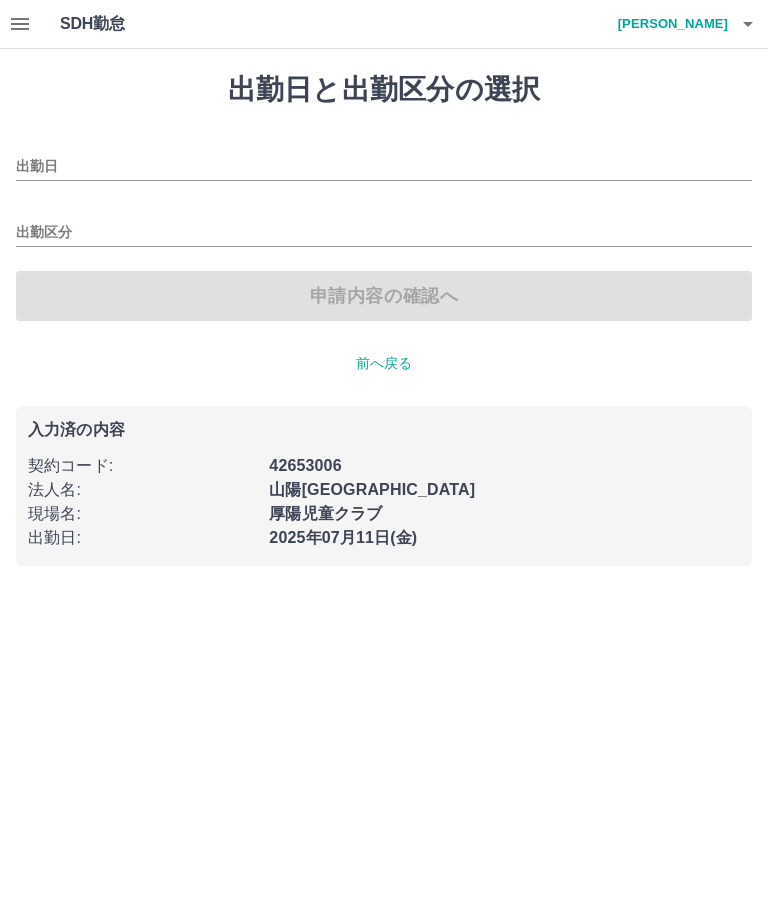 type on "**********" 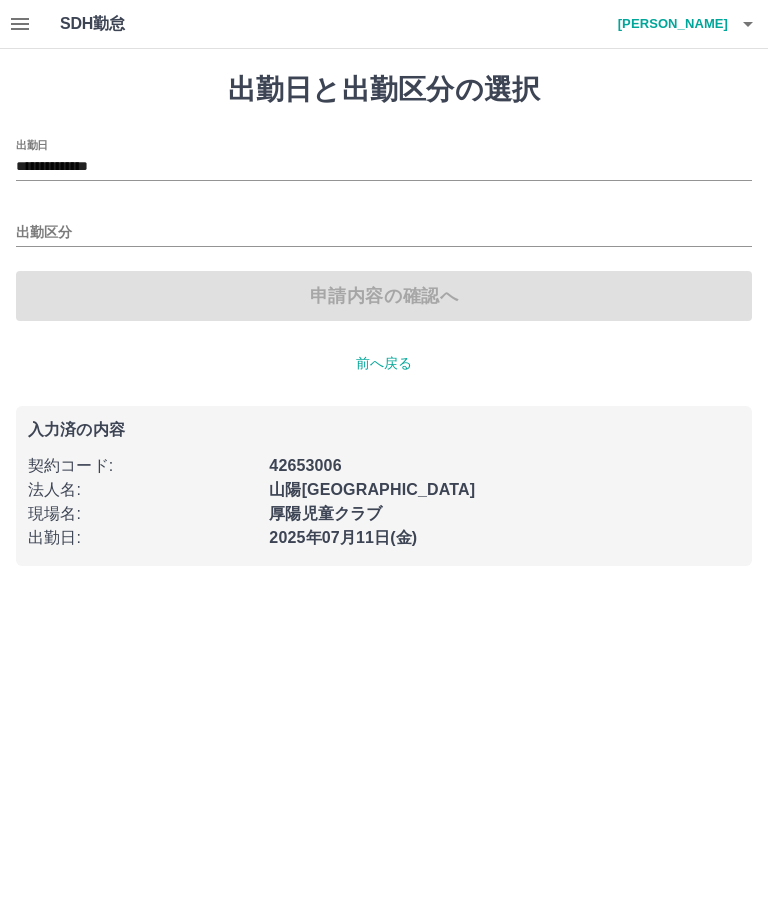 click on "出勤区分" at bounding box center [384, 233] 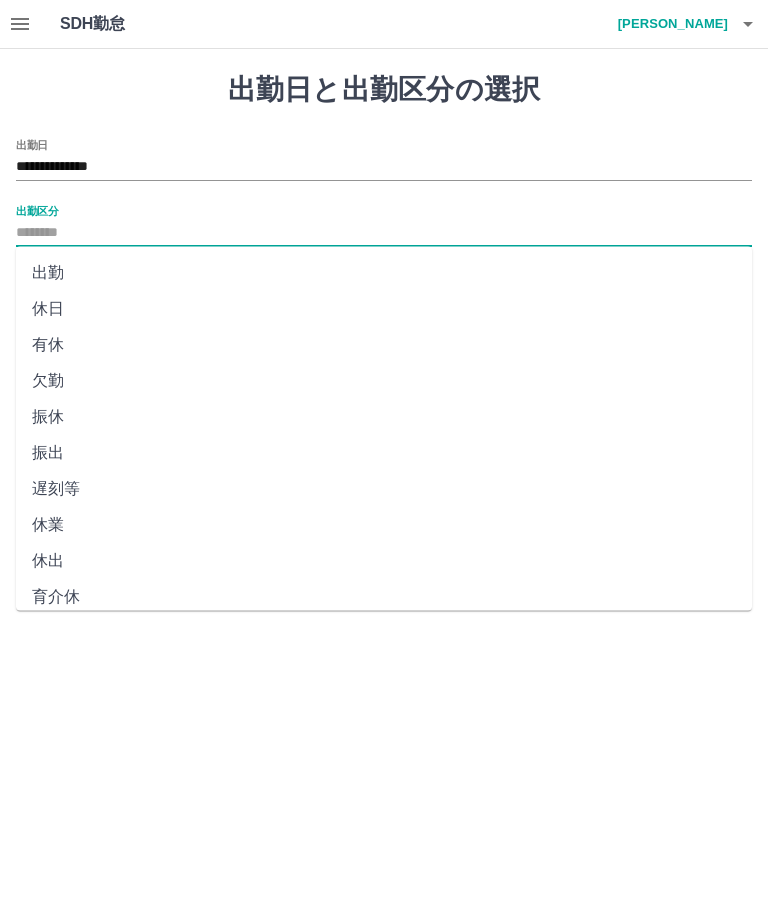 click on "出勤" at bounding box center [384, 273] 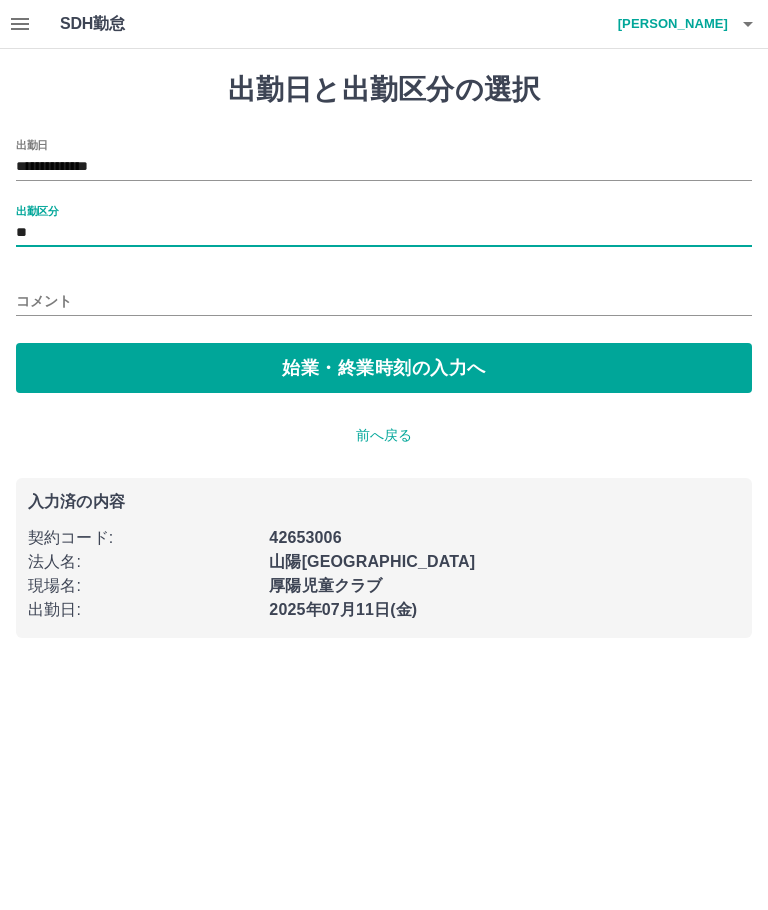 click on "始業・終業時刻の入力へ" at bounding box center (384, 368) 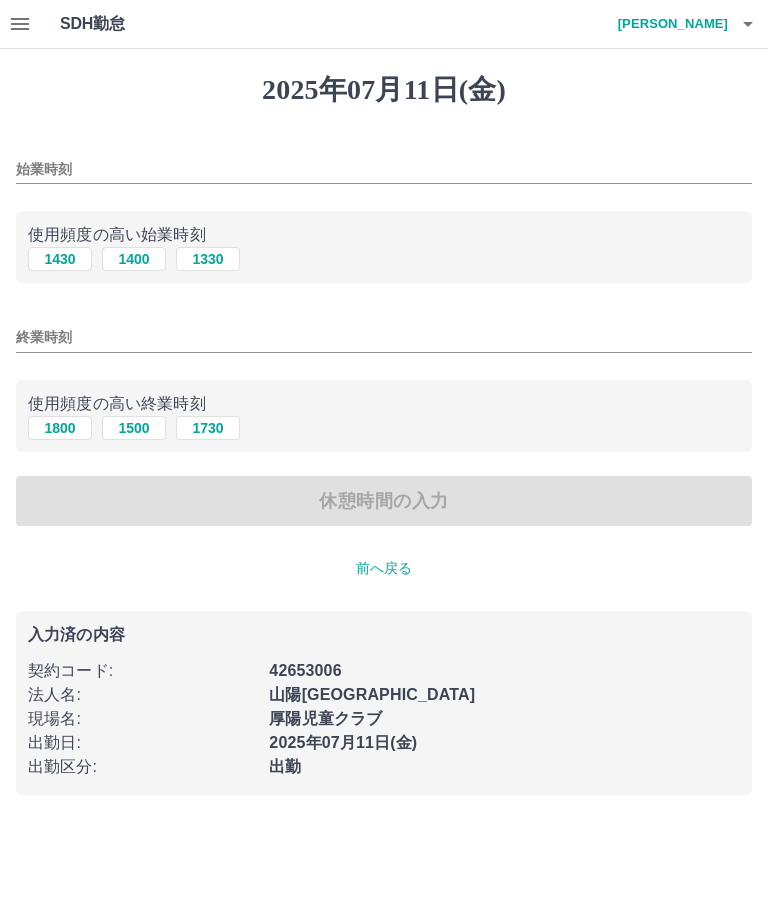 click on "1400" at bounding box center (134, 259) 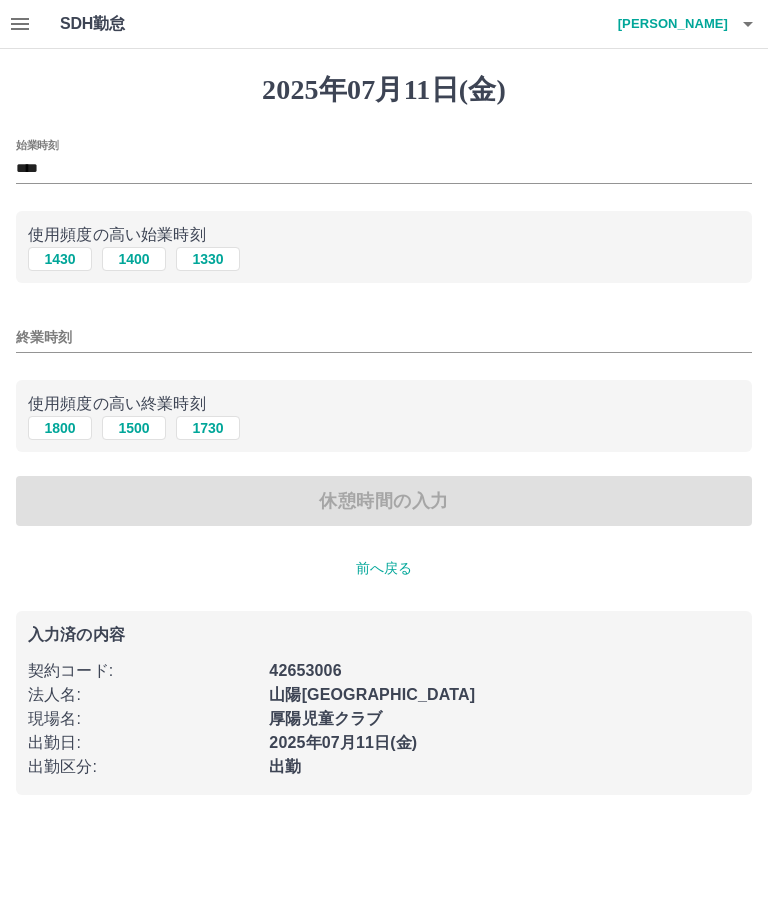 click on "1800" at bounding box center [60, 428] 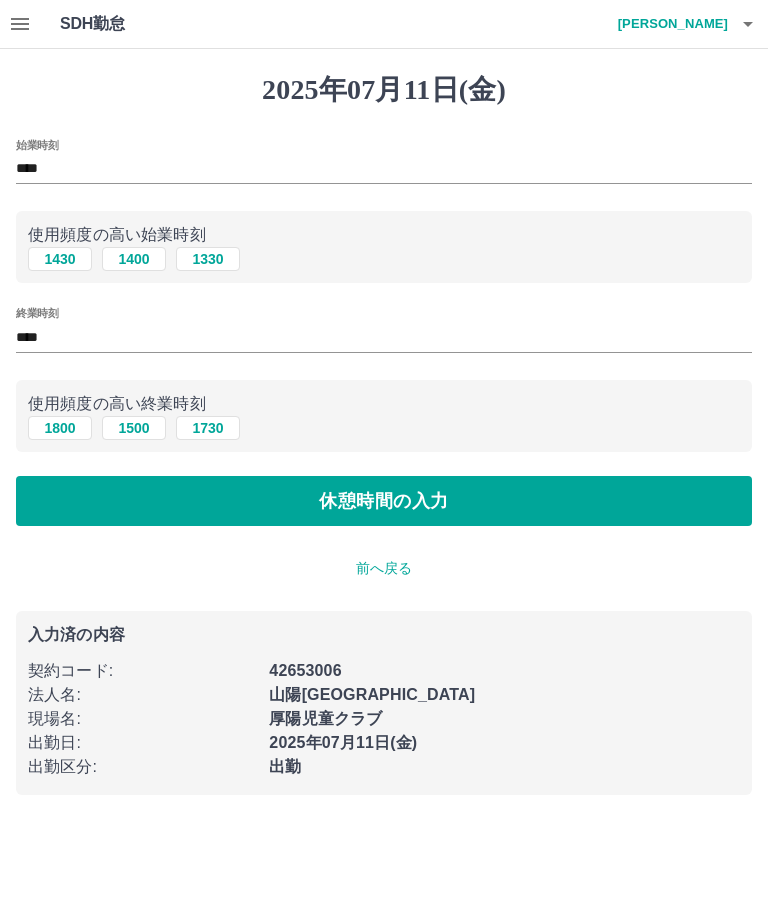 click on "休憩時間の入力" at bounding box center [384, 501] 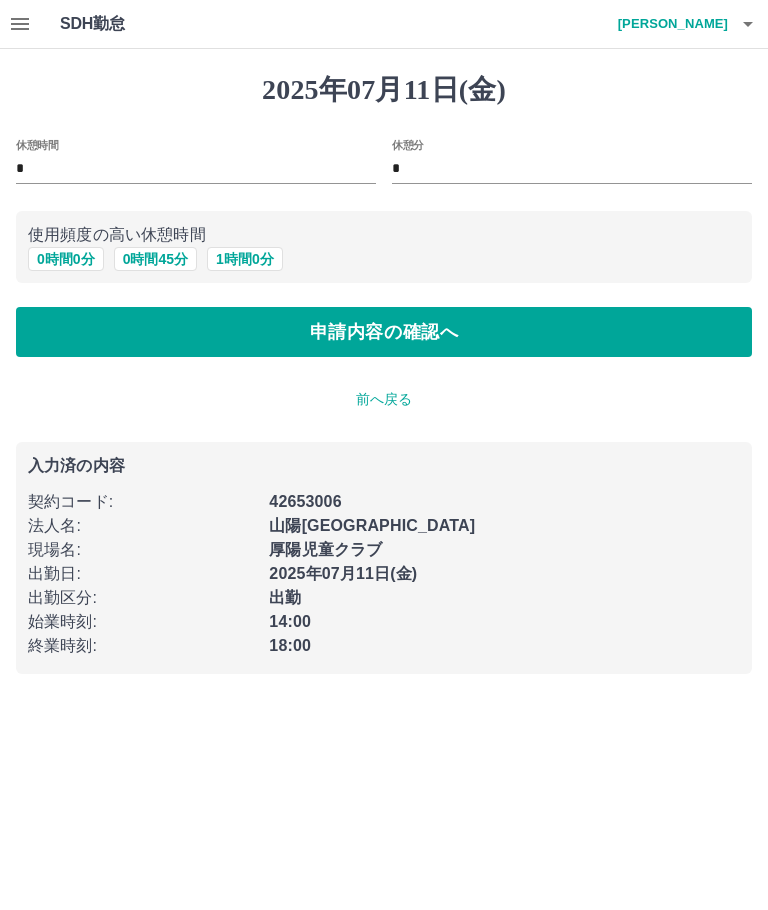 click on "申請内容の確認へ" at bounding box center [384, 332] 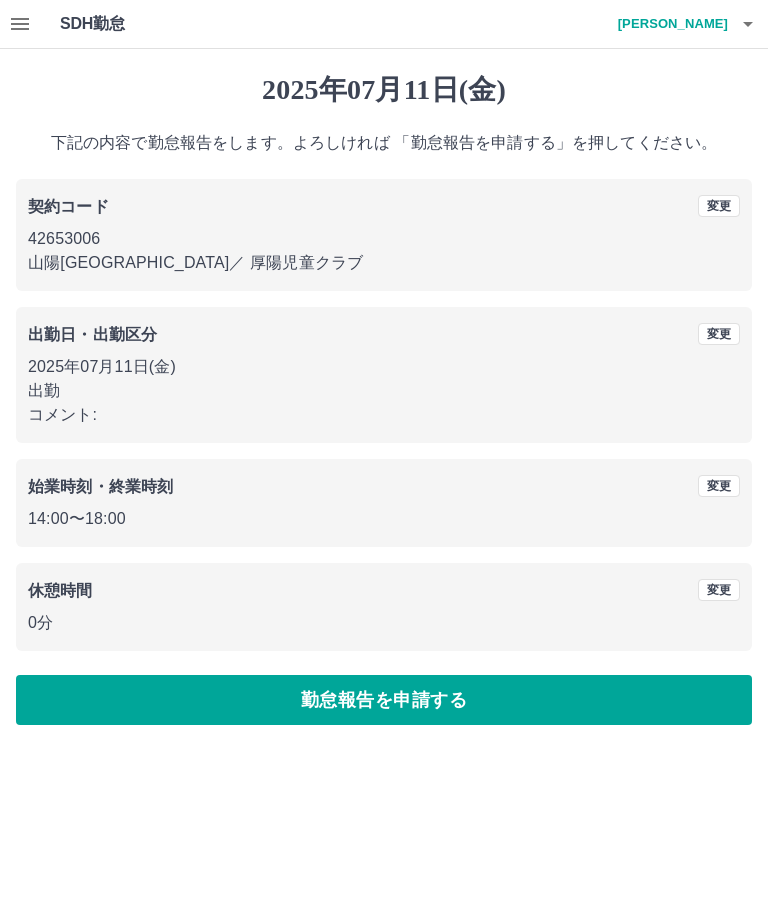 click on "勤怠報告を申請する" at bounding box center (384, 700) 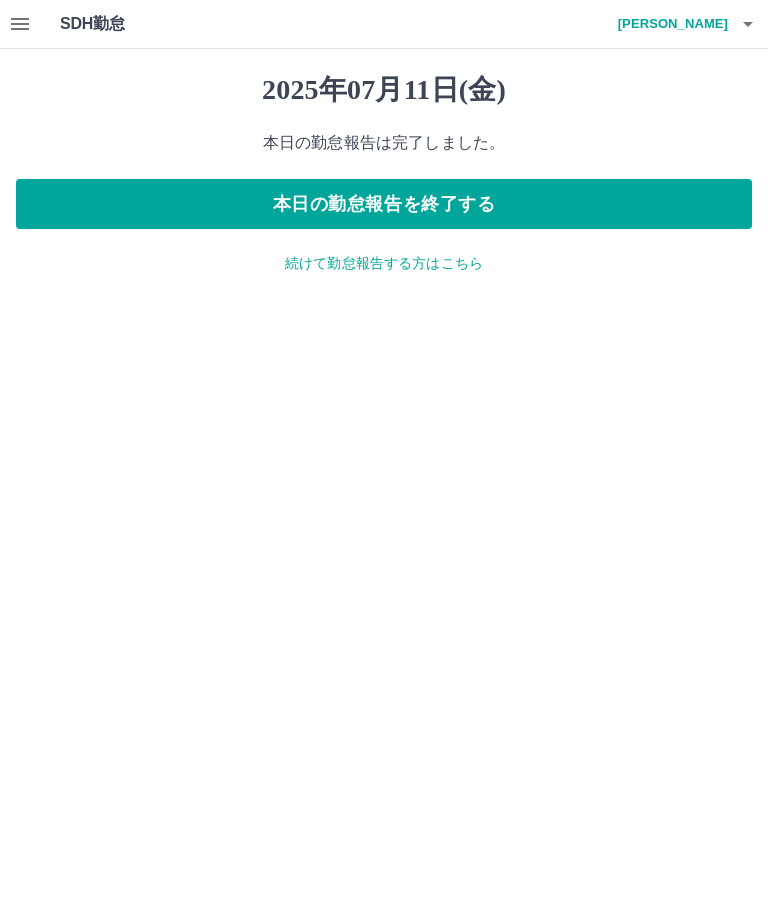 click on "本日の勤怠報告を終了する" at bounding box center (384, 204) 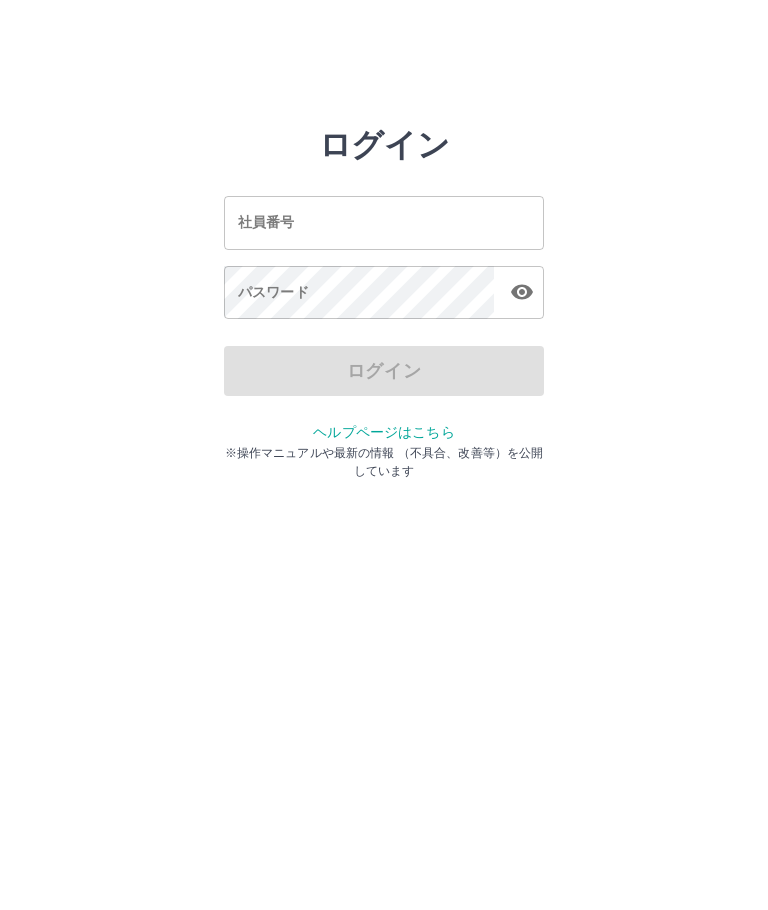 scroll, scrollTop: 0, scrollLeft: 0, axis: both 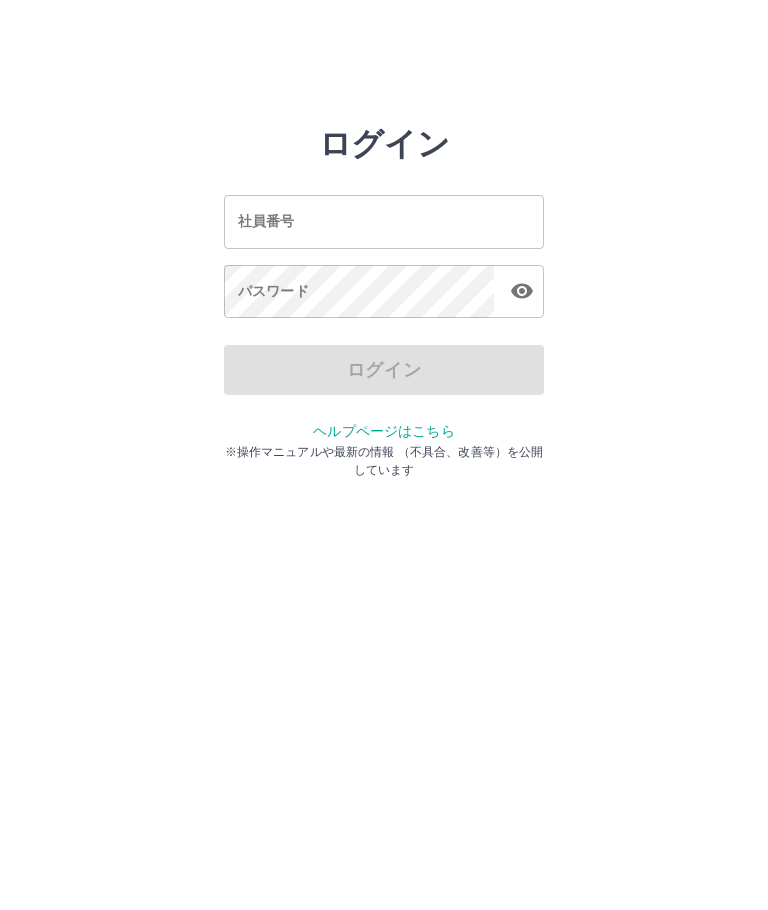 click on "社員番号 社員番号" at bounding box center [384, 222] 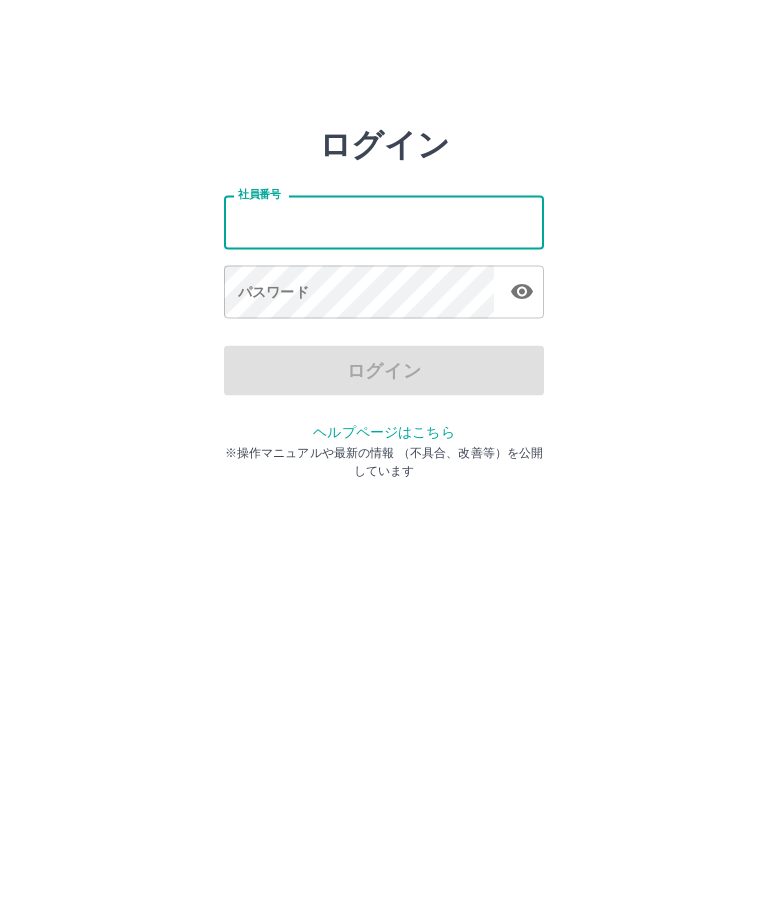 click on "社員番号" at bounding box center (384, 222) 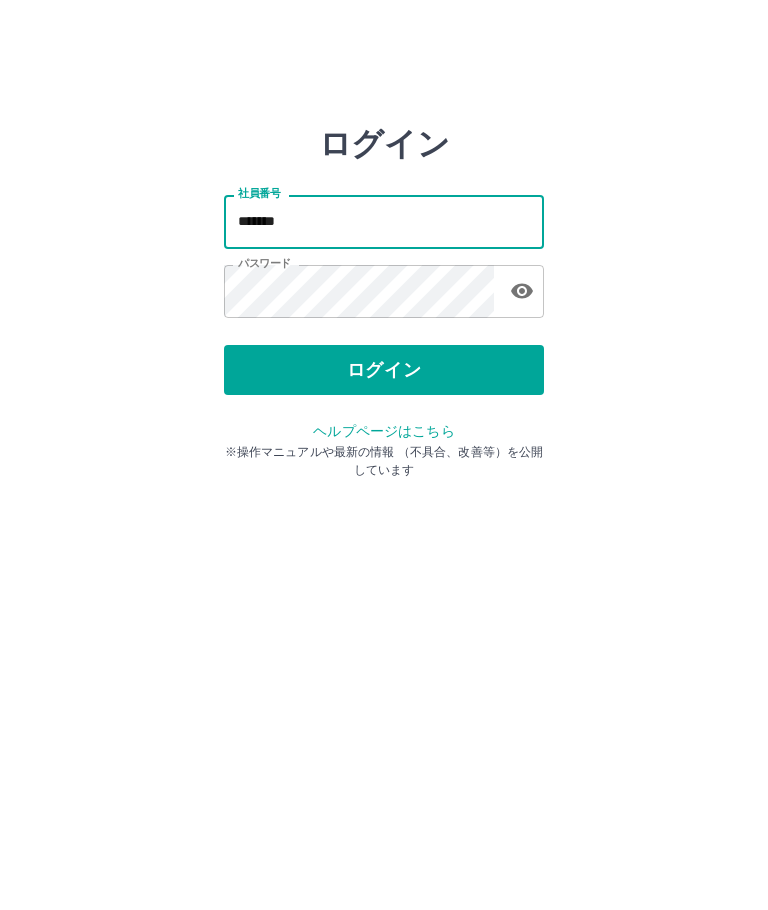 click on "*******" at bounding box center [384, 222] 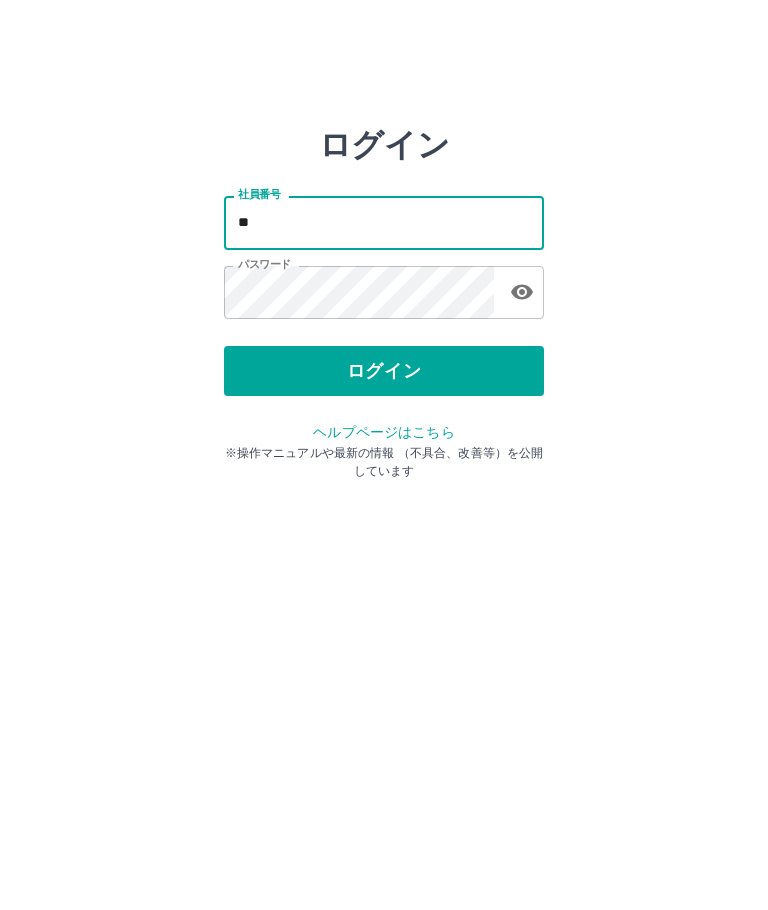 type on "*" 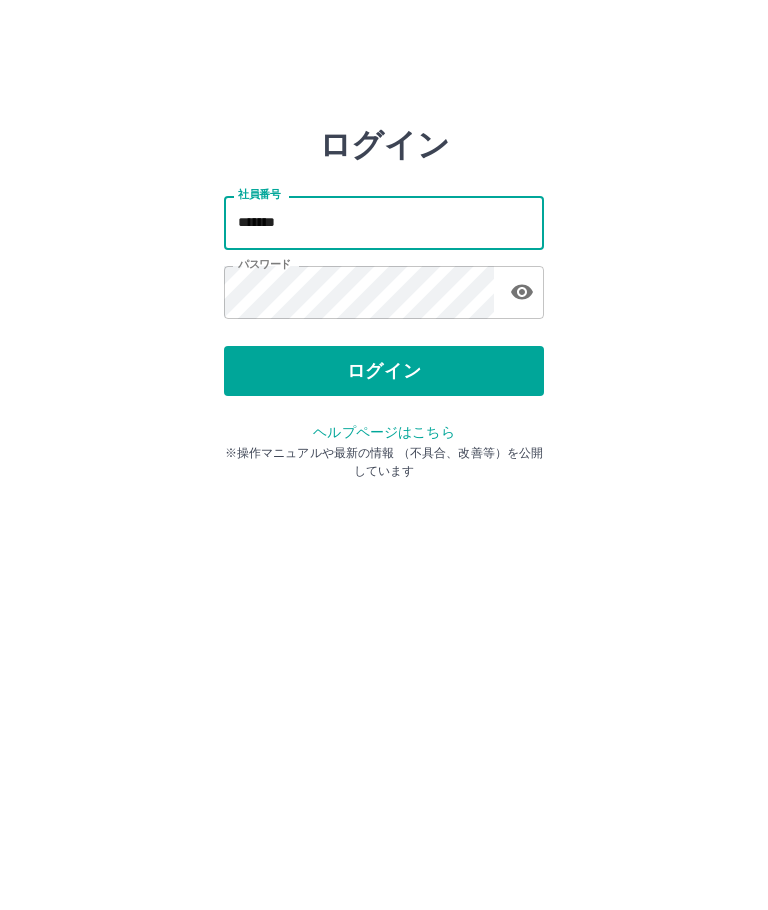 type on "*******" 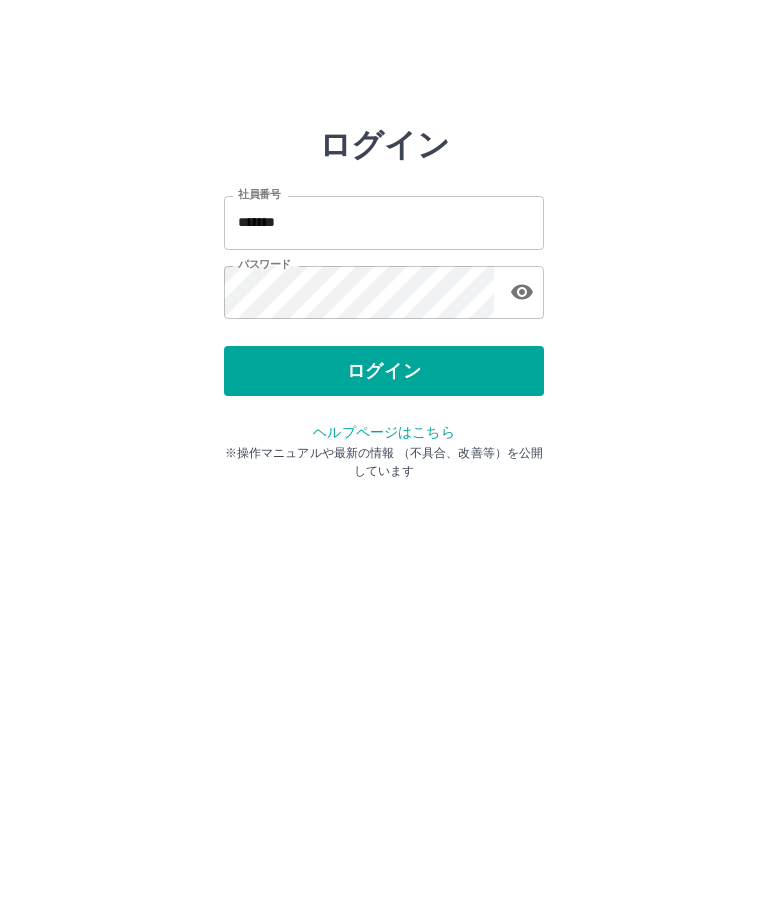 click at bounding box center (522, 292) 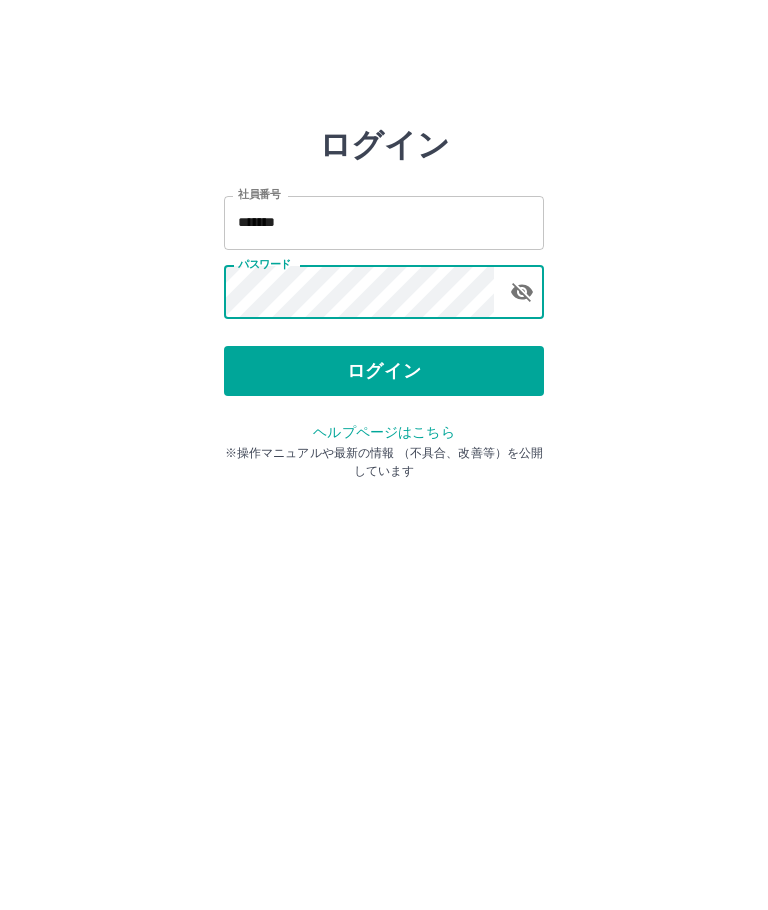 click on "ログイン" at bounding box center [384, 371] 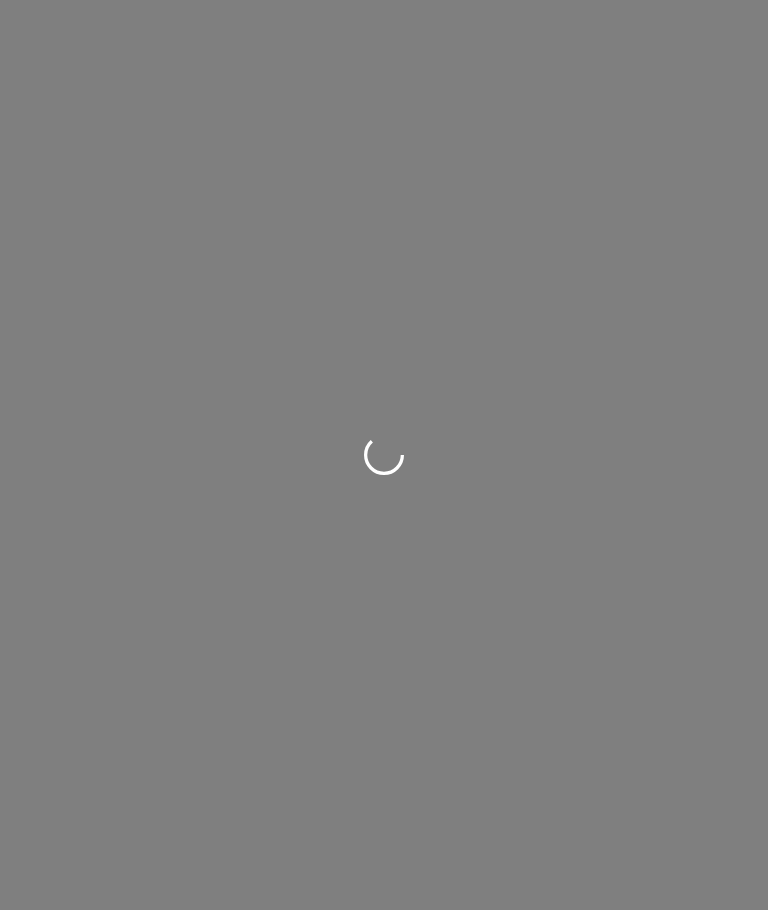 scroll, scrollTop: 0, scrollLeft: 0, axis: both 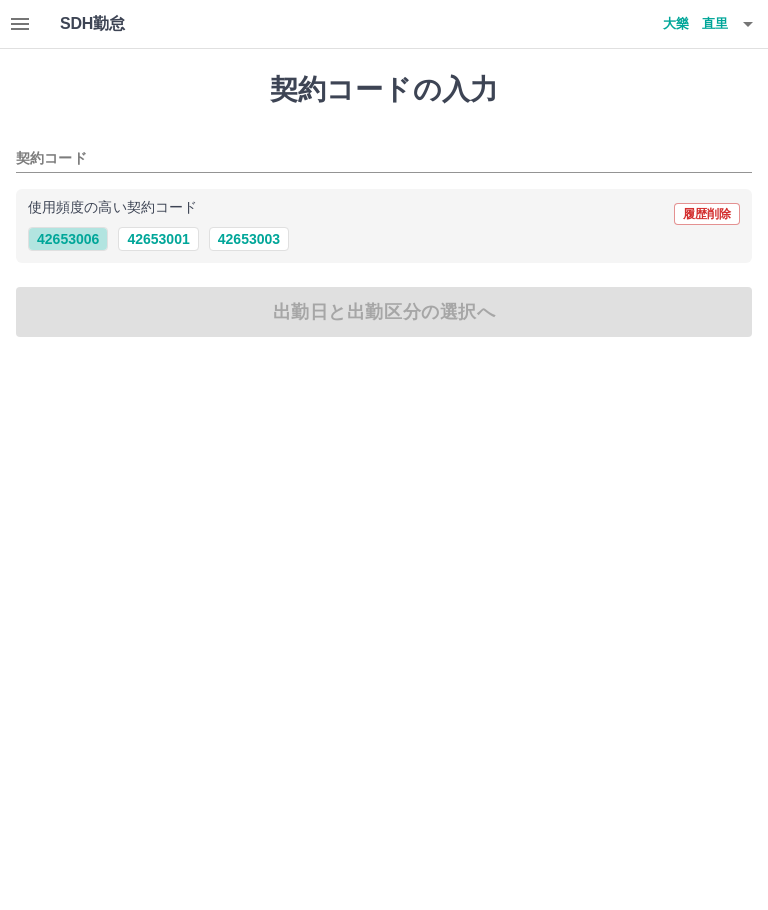 click on "42653006" at bounding box center [68, 239] 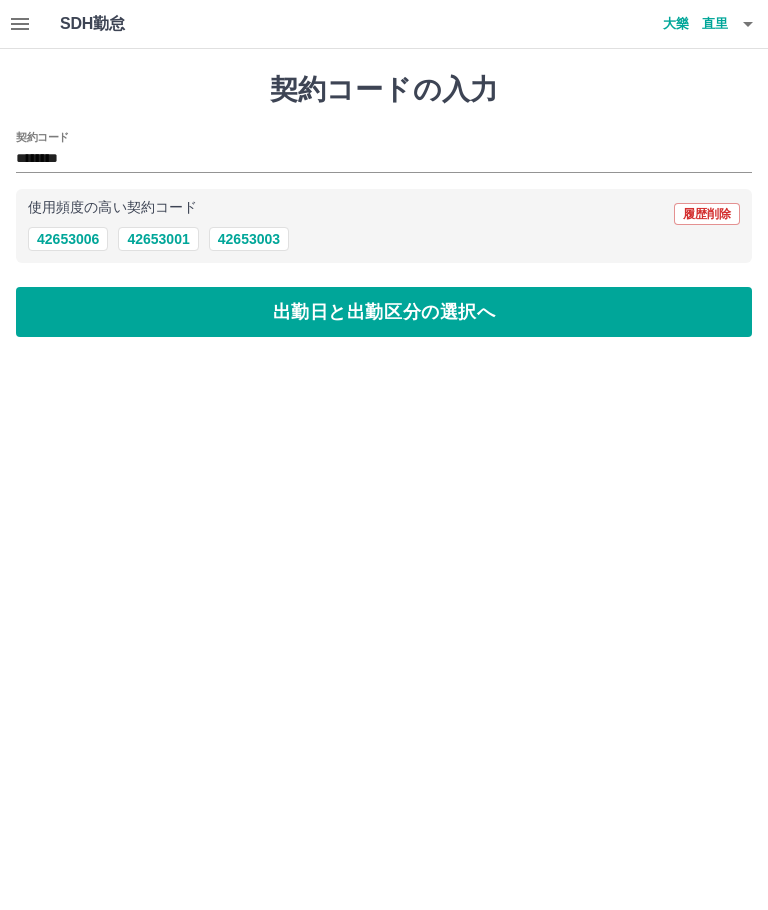 click on "出勤日と出勤区分の選択へ" at bounding box center [384, 312] 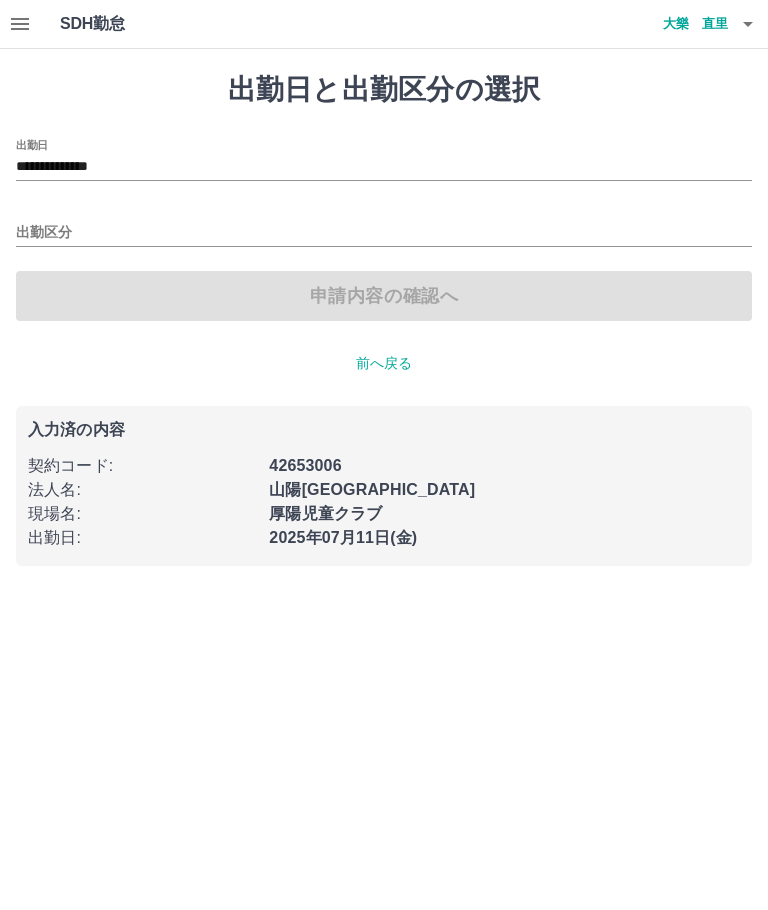 click 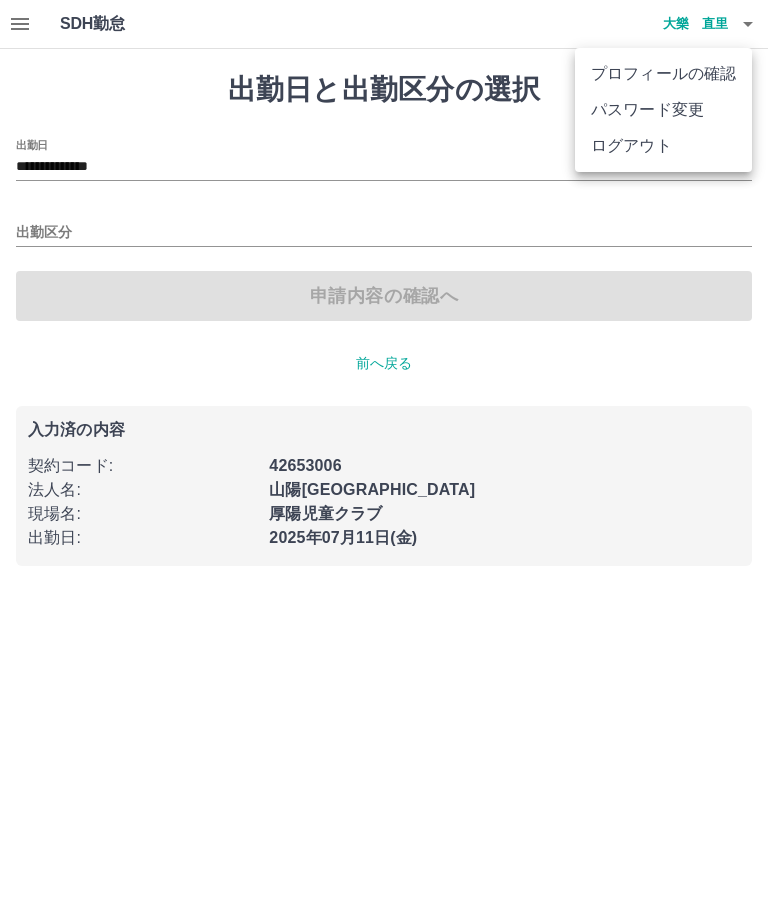 click at bounding box center [384, 455] 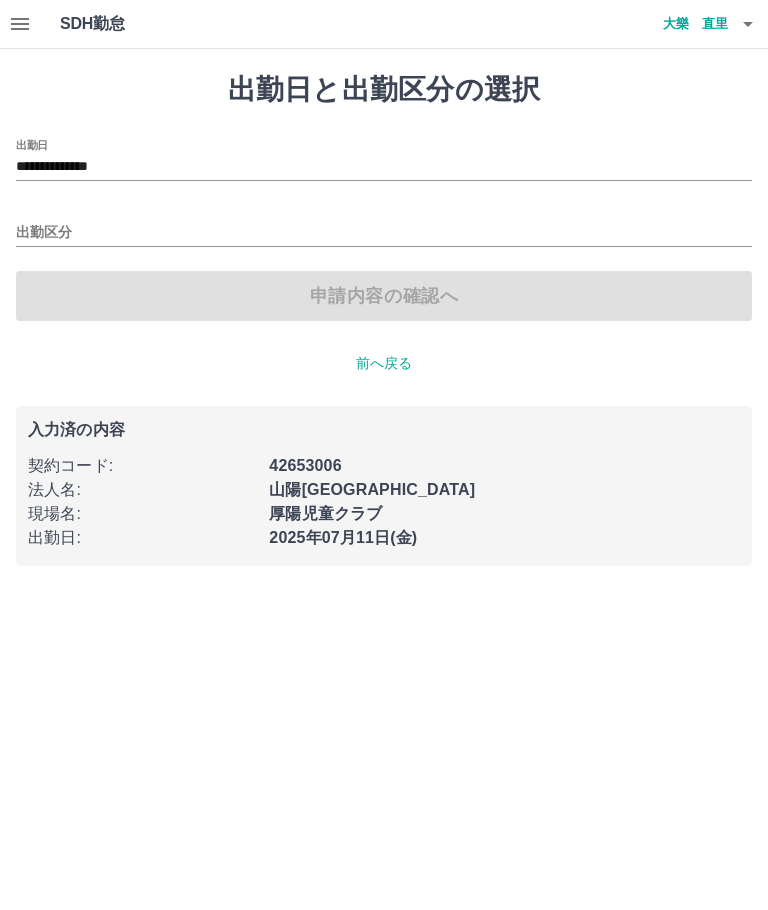 click 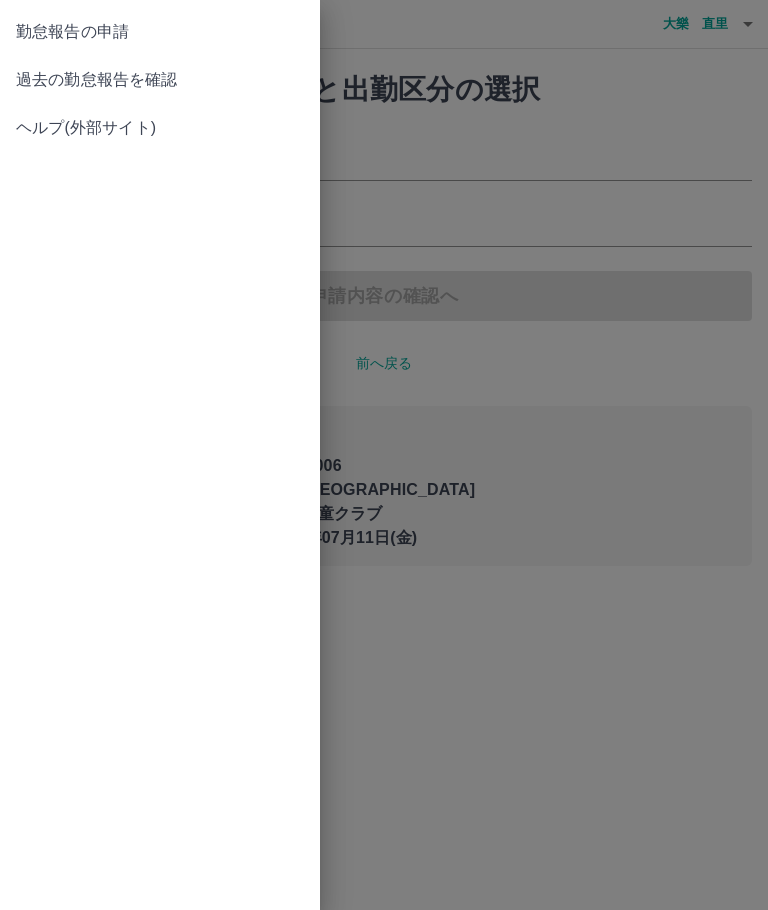 click at bounding box center (384, 455) 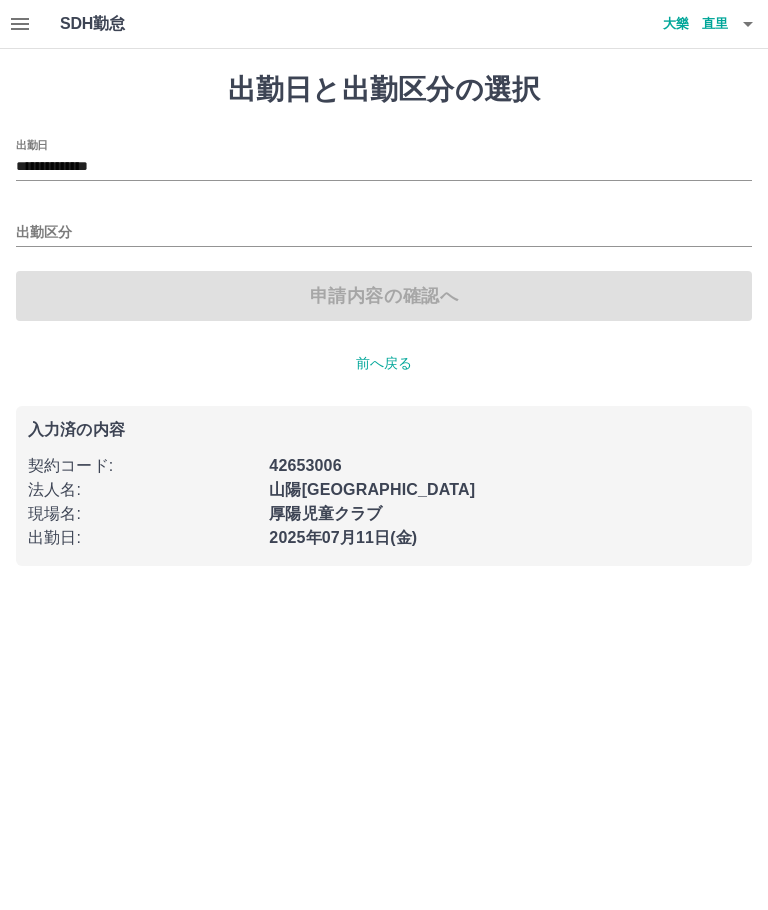 click on "出勤区分" at bounding box center (384, 233) 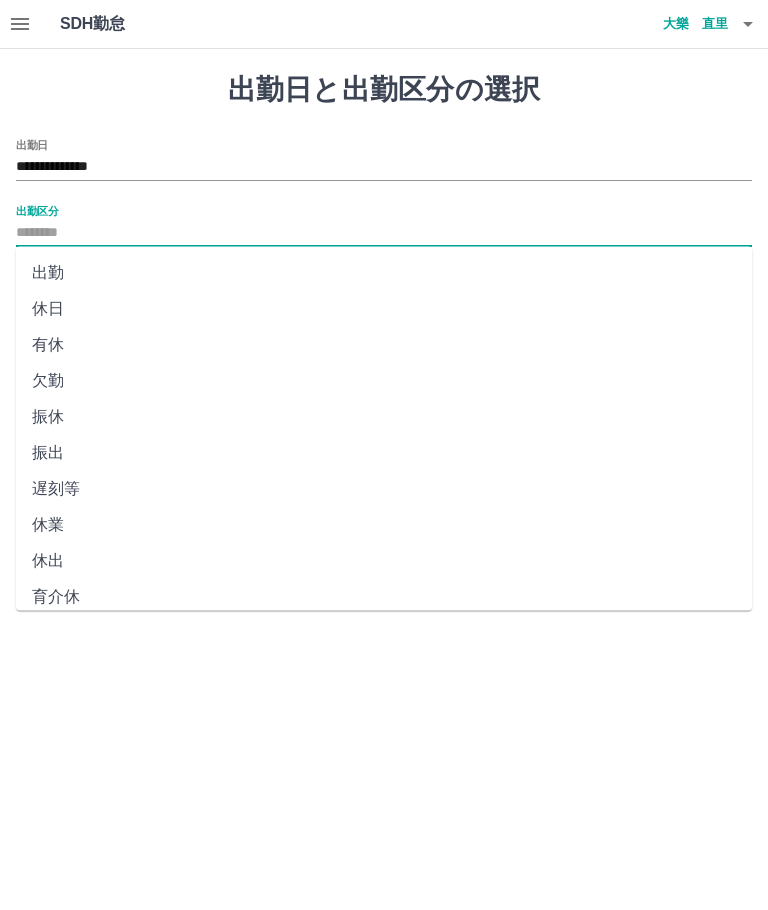 click on "出勤" at bounding box center (384, 273) 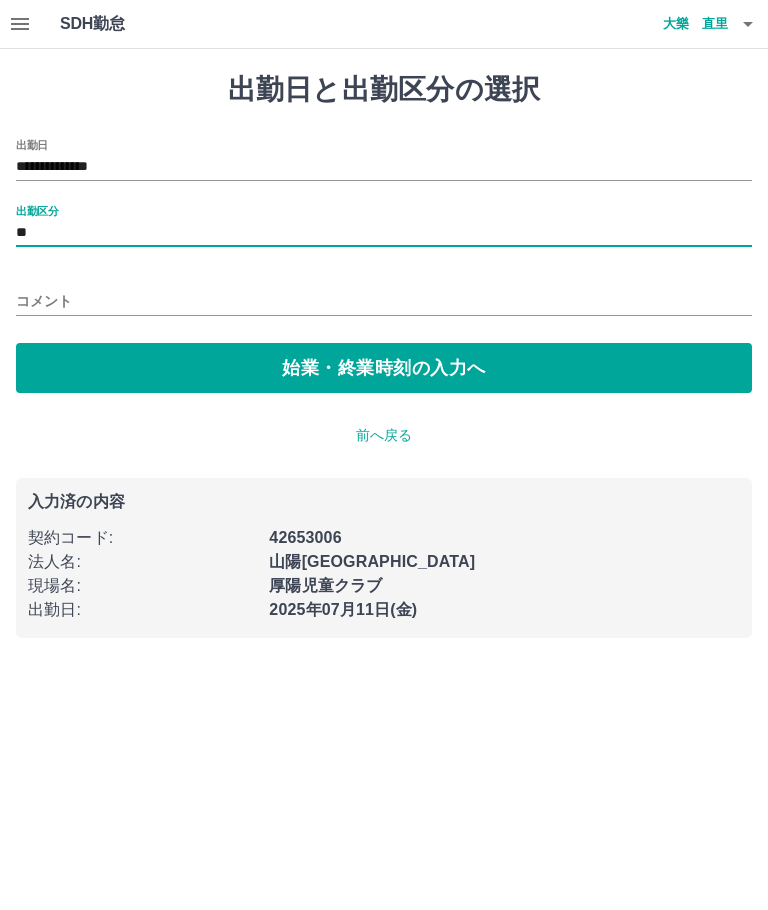 type on "**" 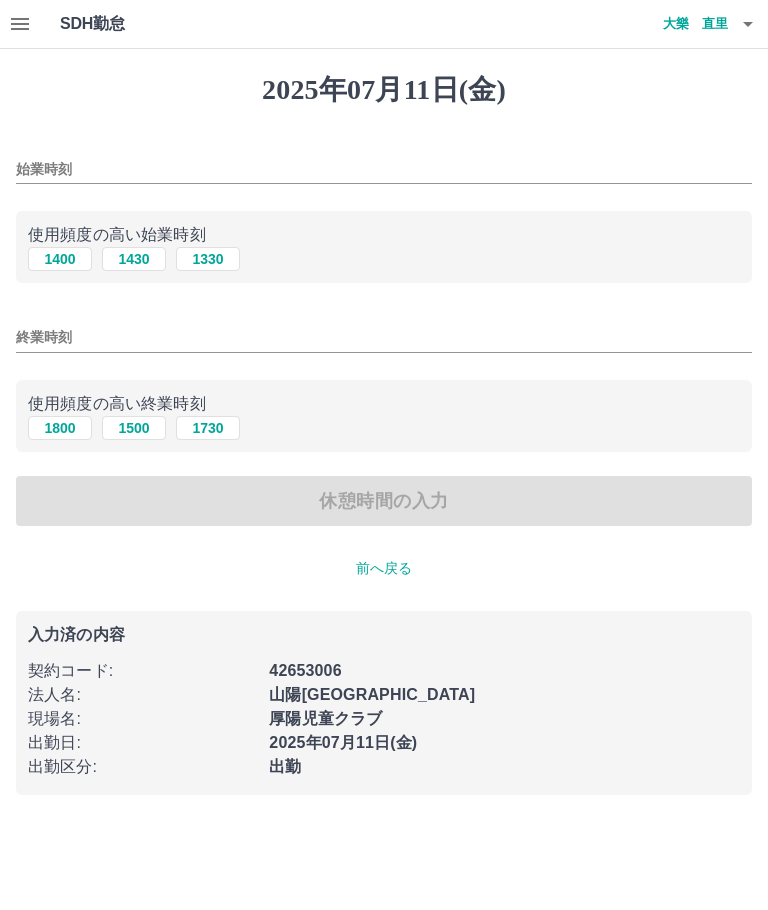 click on "1400" at bounding box center (60, 259) 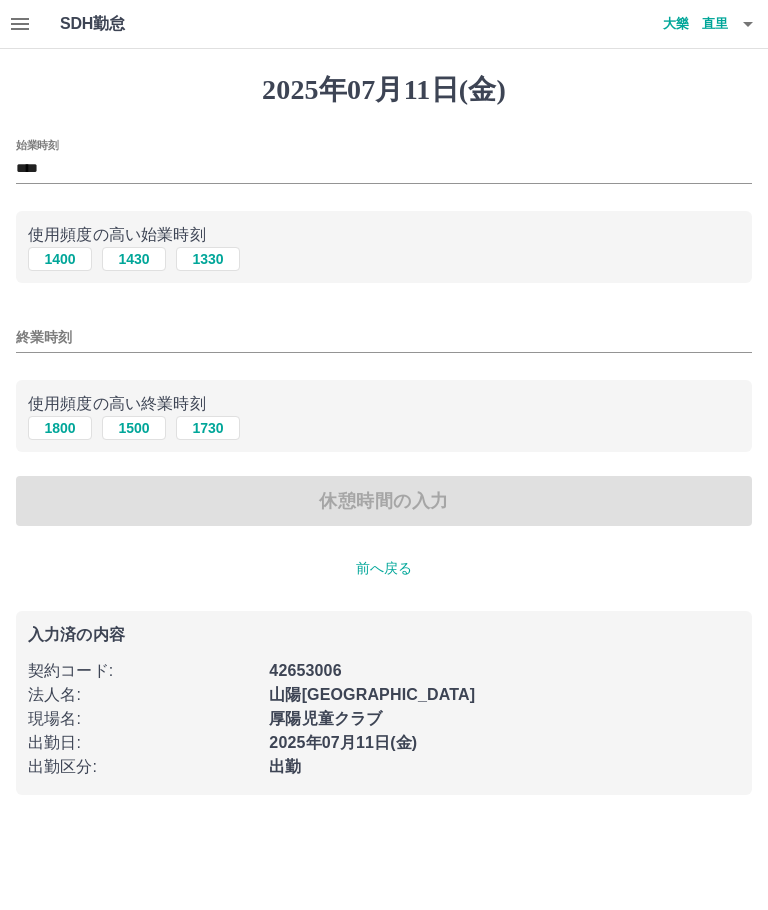 click on "1800" at bounding box center [60, 428] 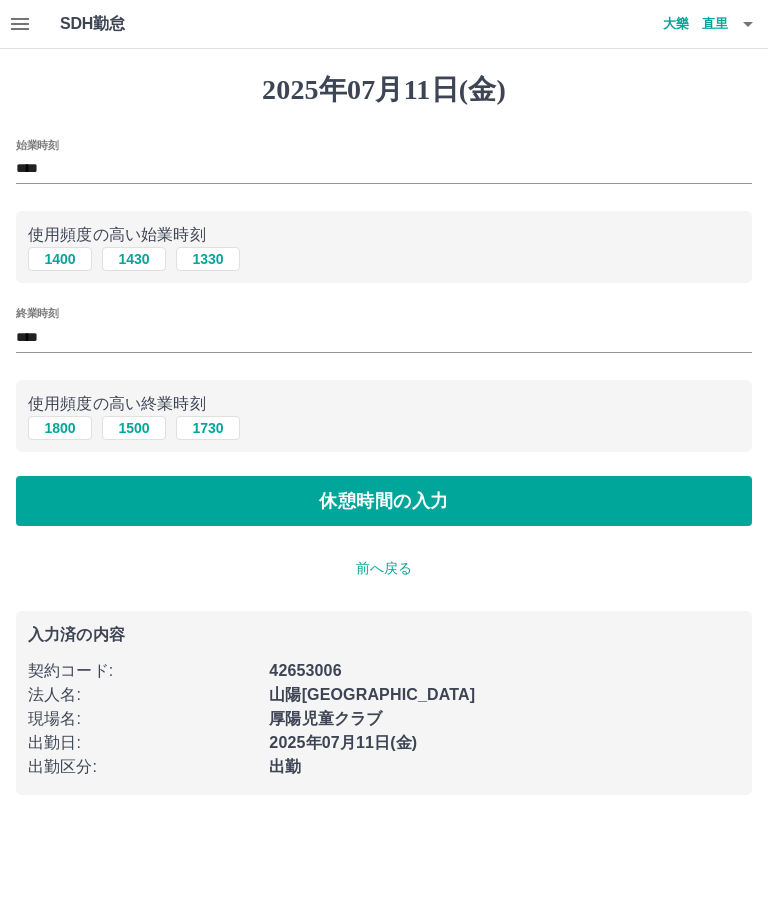 click on "休憩時間の入力" at bounding box center (384, 501) 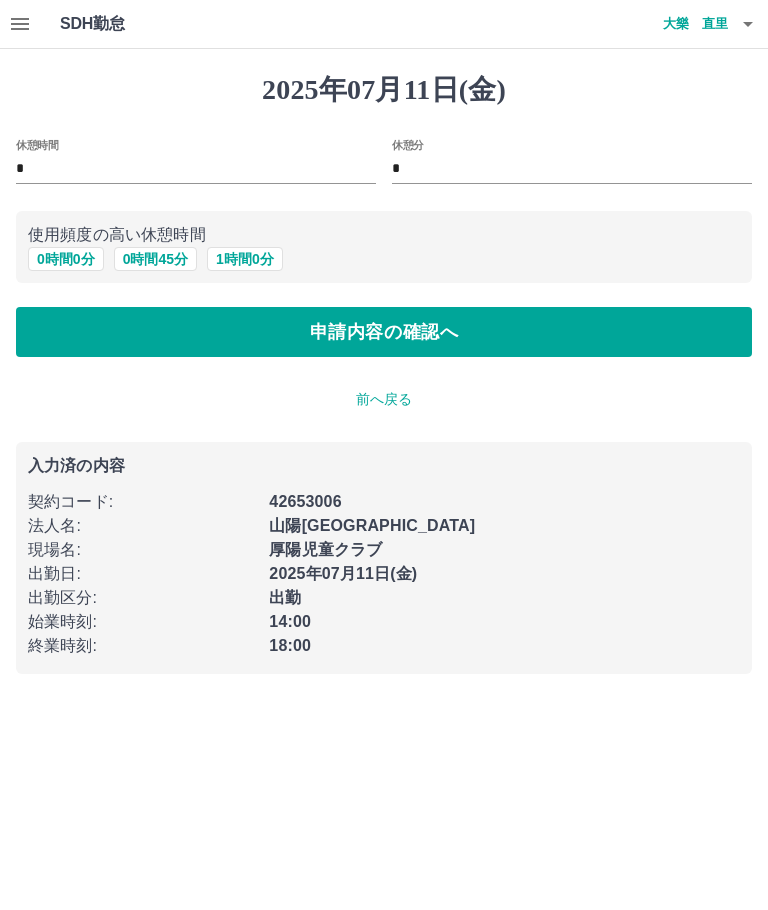 click on "申請内容の確認へ" at bounding box center (384, 332) 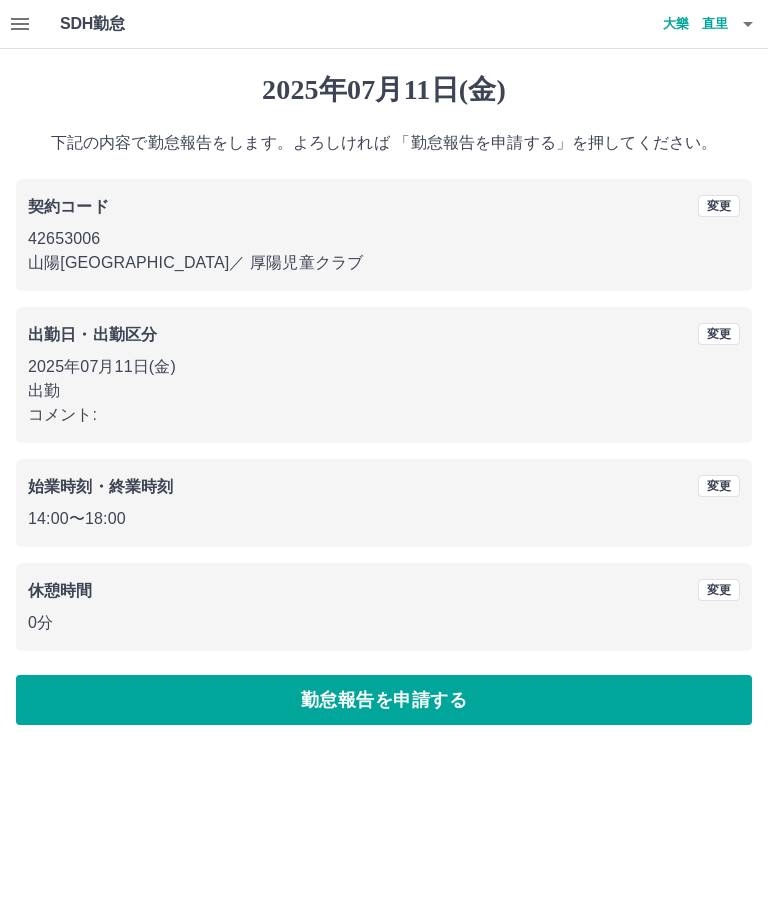 click on "勤怠報告を申請する" at bounding box center (384, 700) 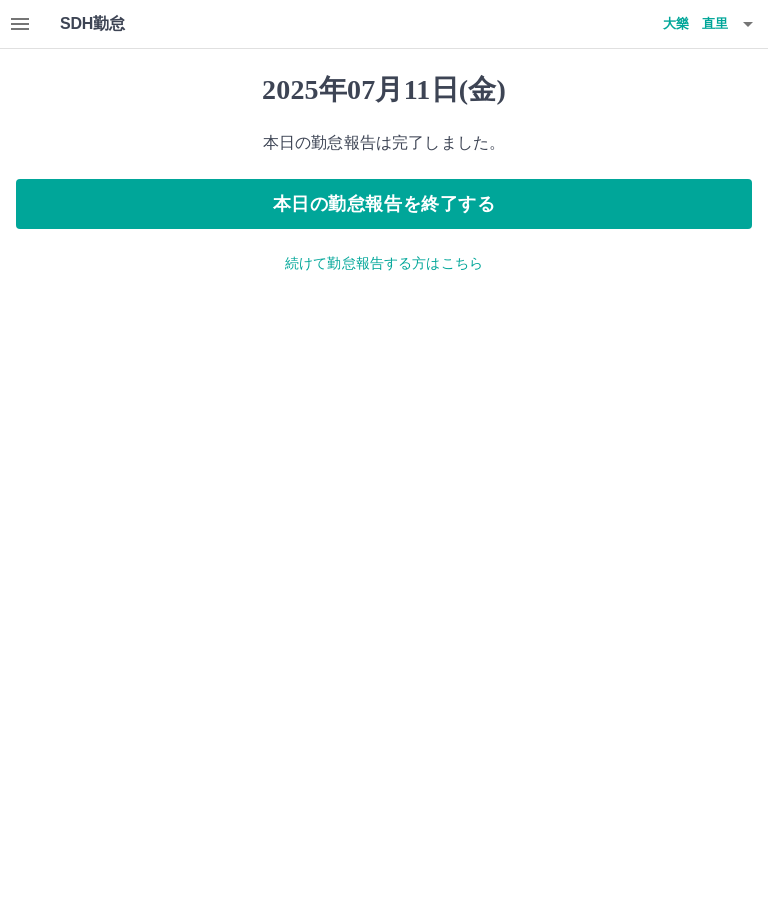 click on "続けて勤怠報告する方はこちら" at bounding box center (384, 263) 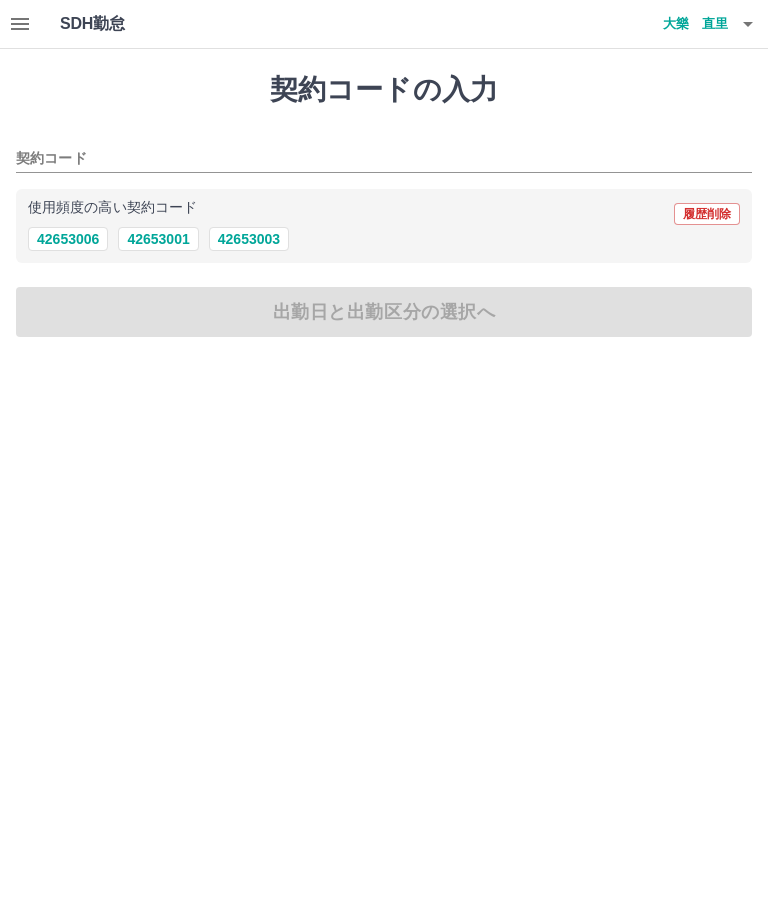 click on "42653006" at bounding box center [68, 239] 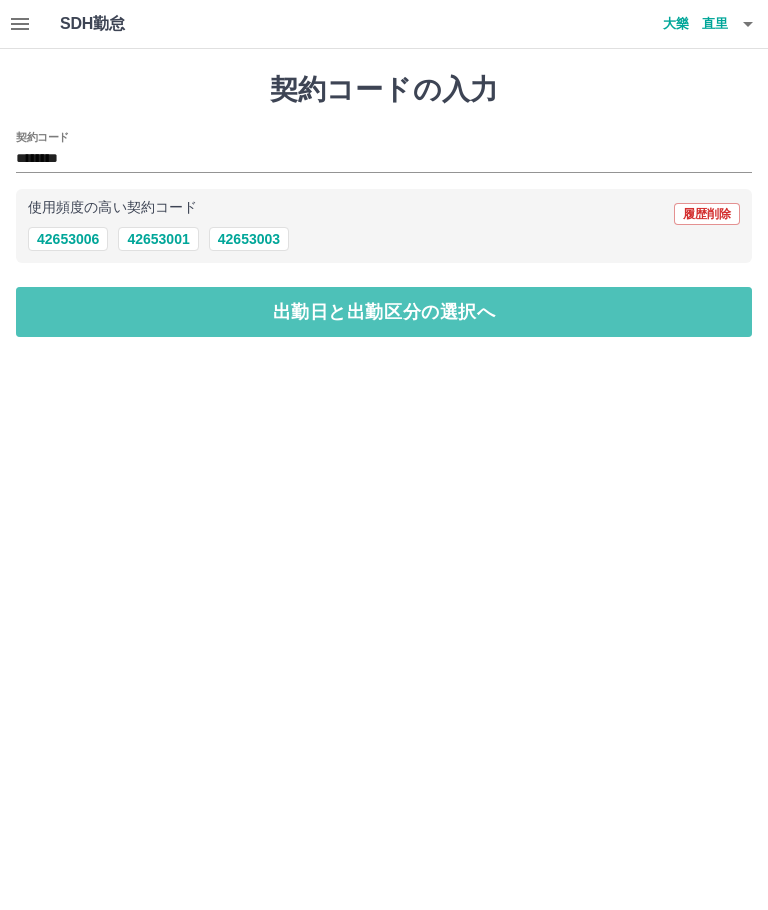 click on "出勤日と出勤区分の選択へ" at bounding box center (384, 312) 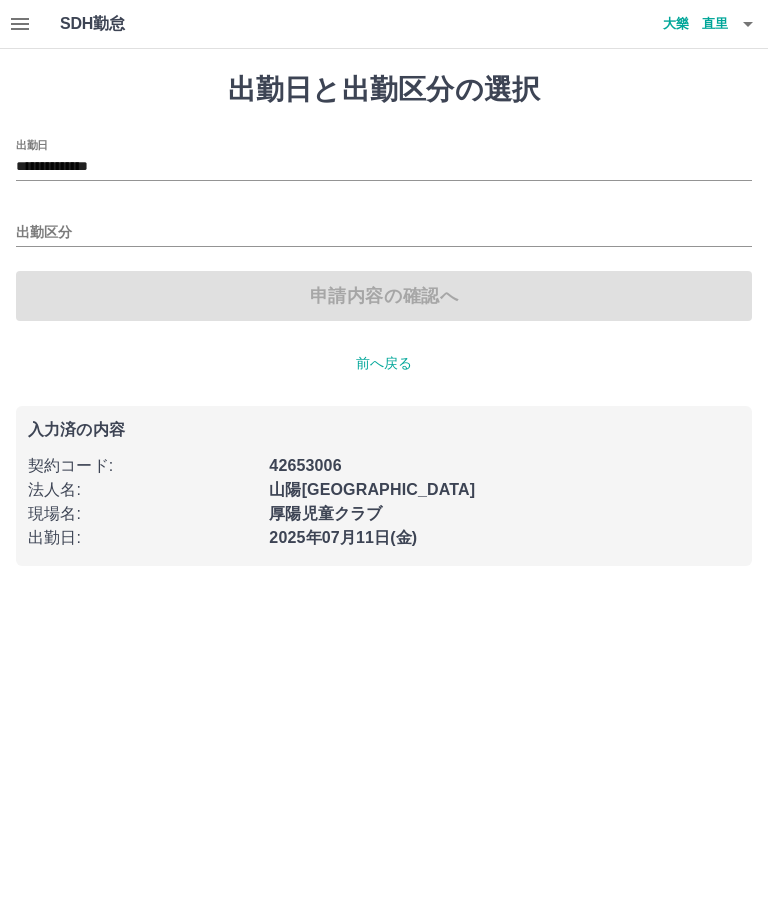 click on "**********" at bounding box center (384, 167) 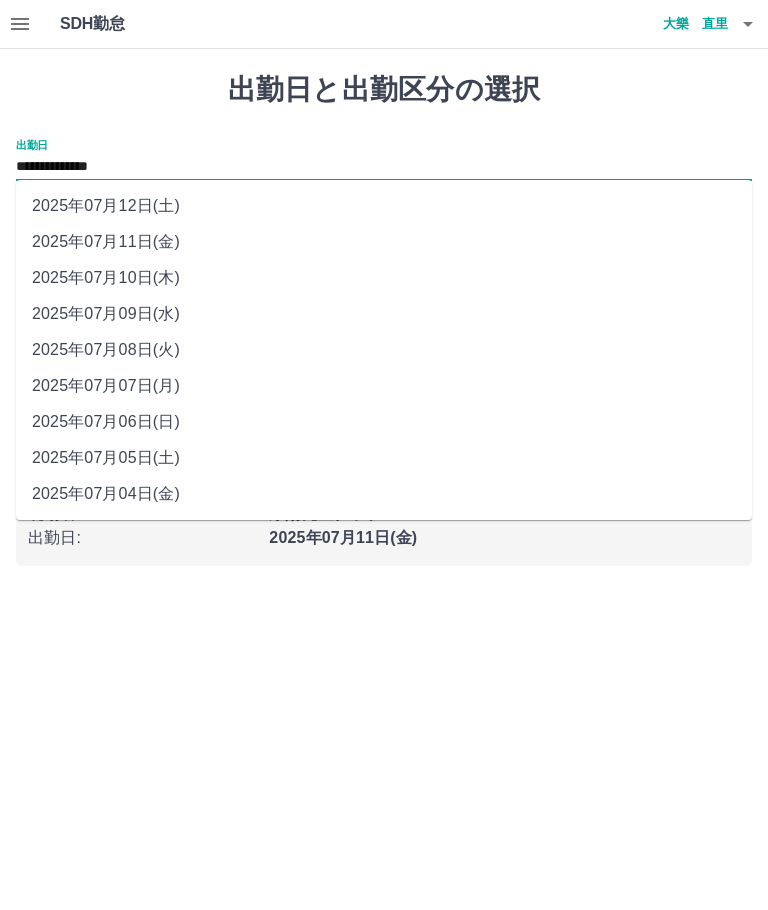 click on "2025年07月09日(水)" at bounding box center [384, 314] 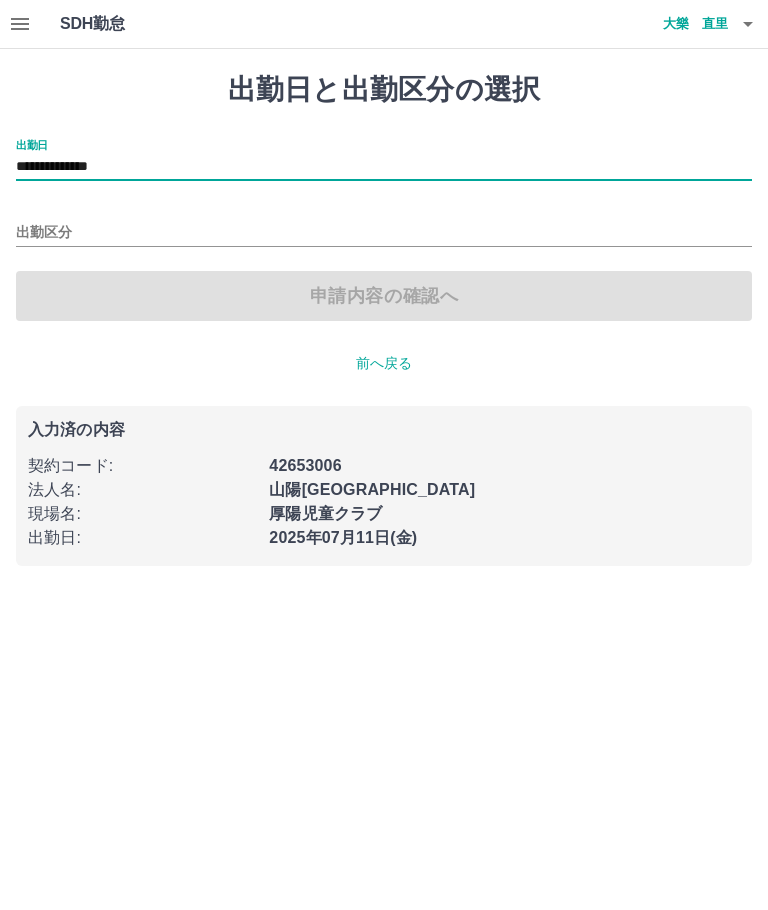 click 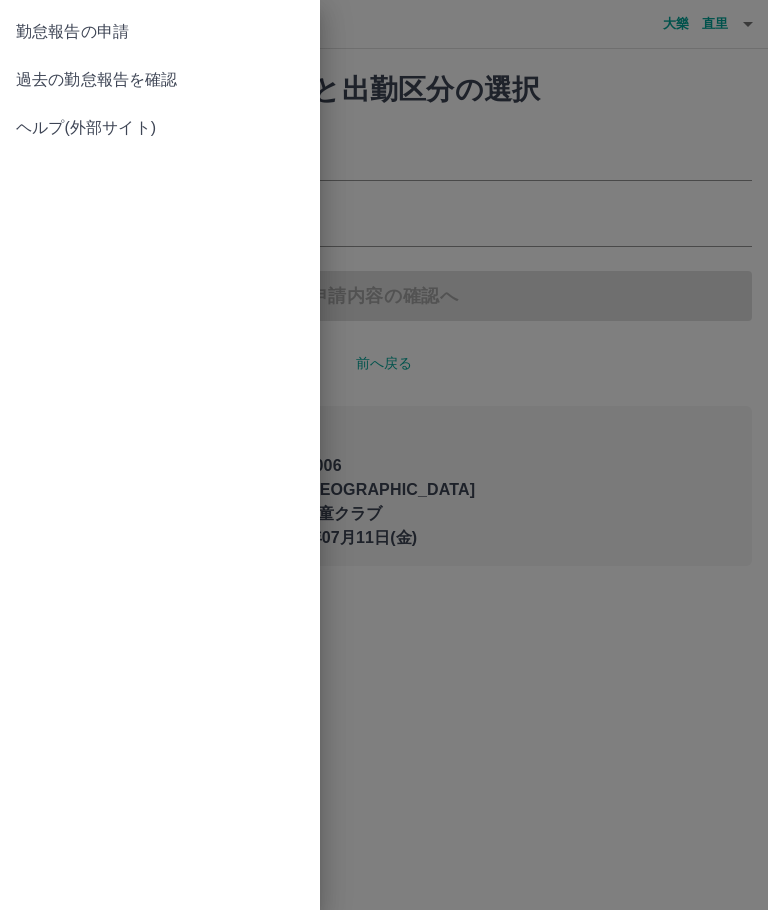 click at bounding box center [384, 455] 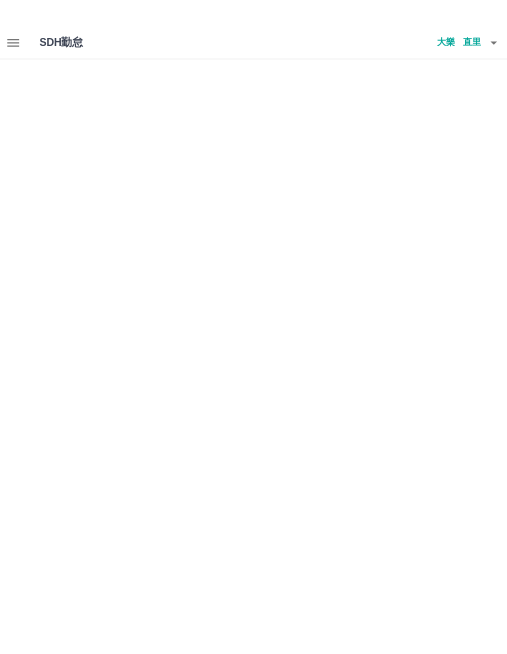 scroll, scrollTop: 0, scrollLeft: 0, axis: both 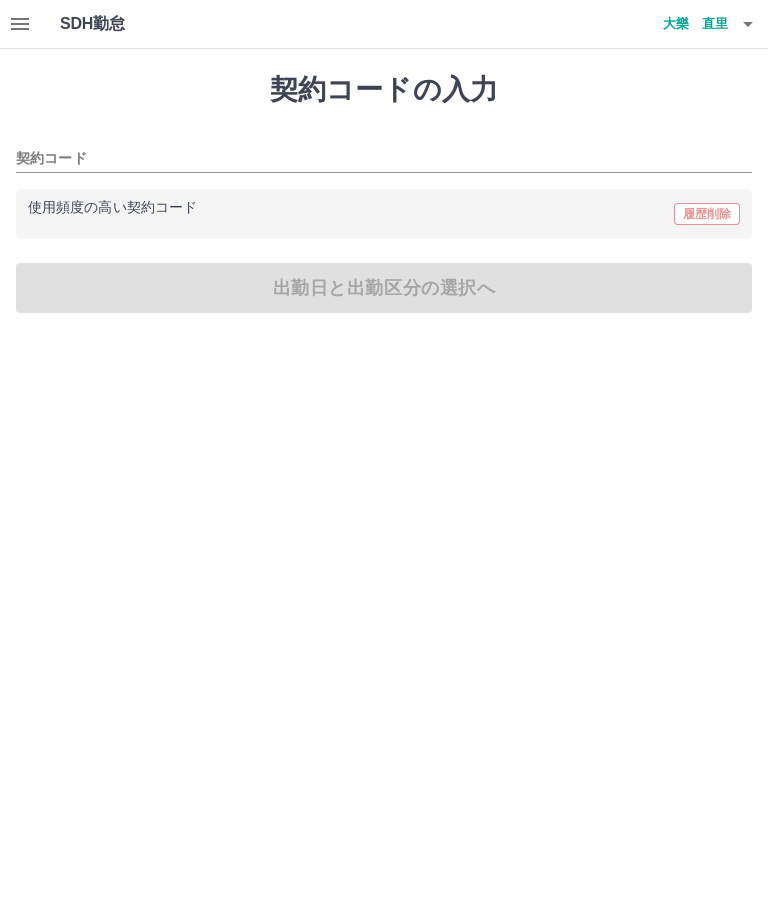 type on "********" 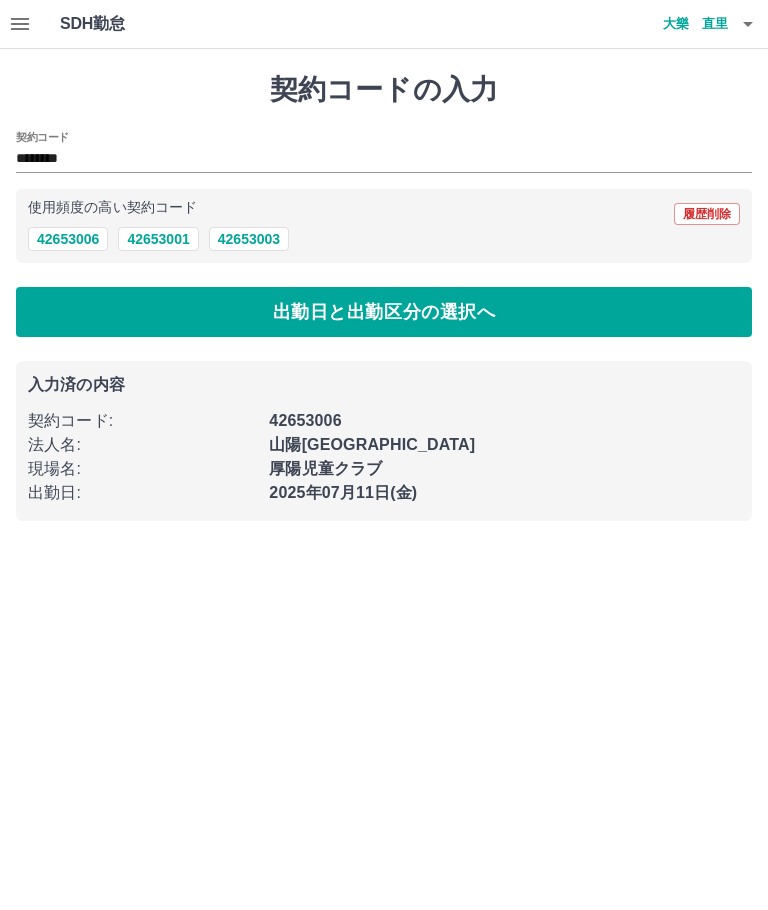 click on "42653006" at bounding box center (68, 239) 